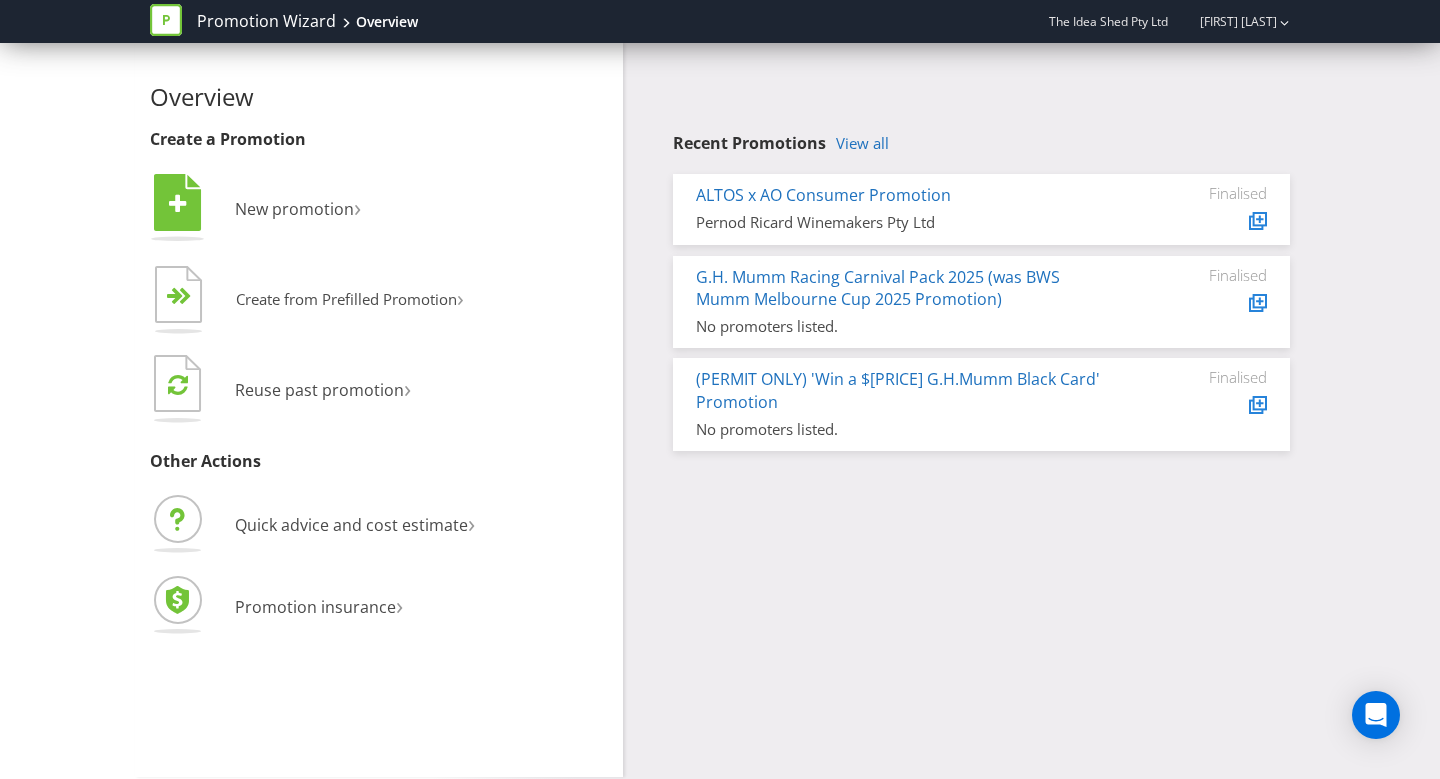 scroll, scrollTop: 0, scrollLeft: 0, axis: both 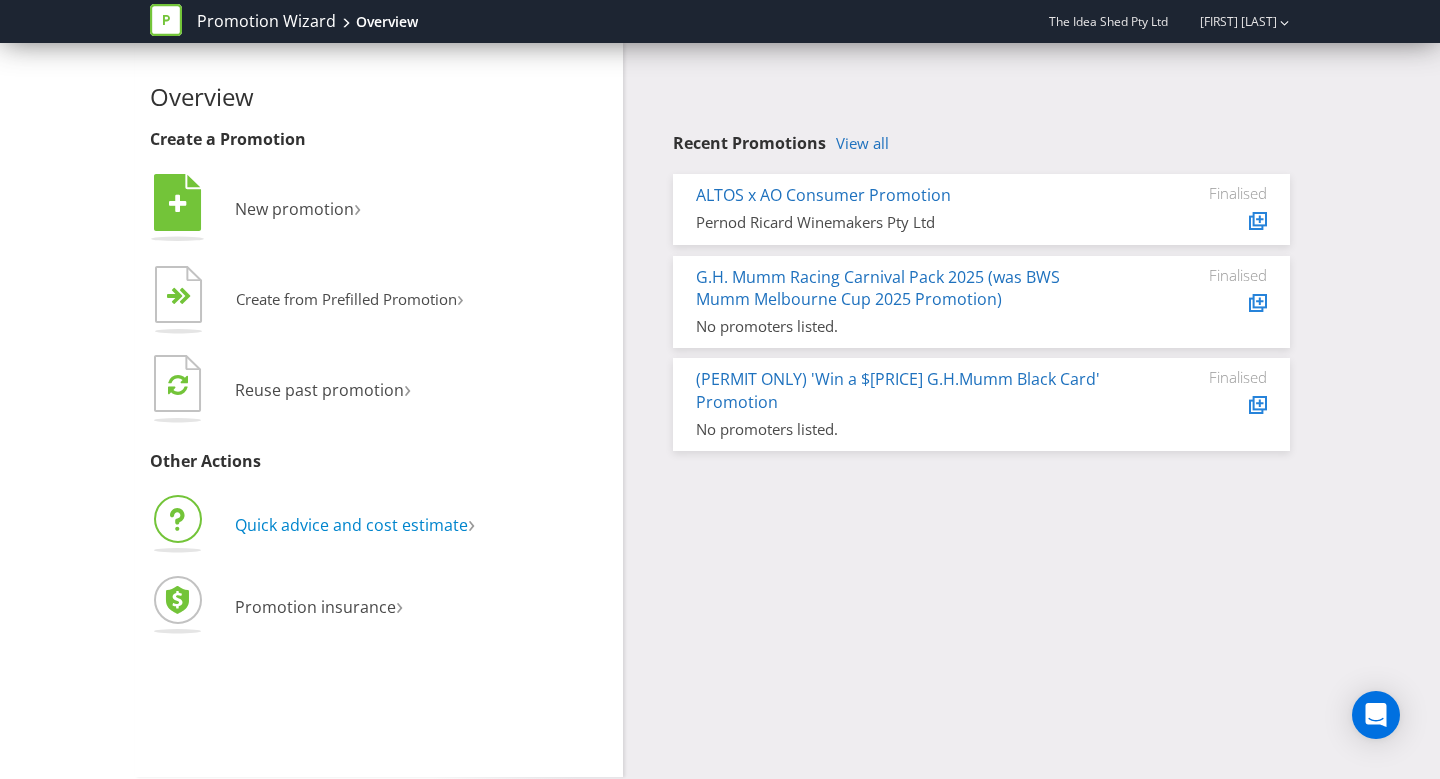 click on "Quick advice and cost estimate" at bounding box center [351, 525] 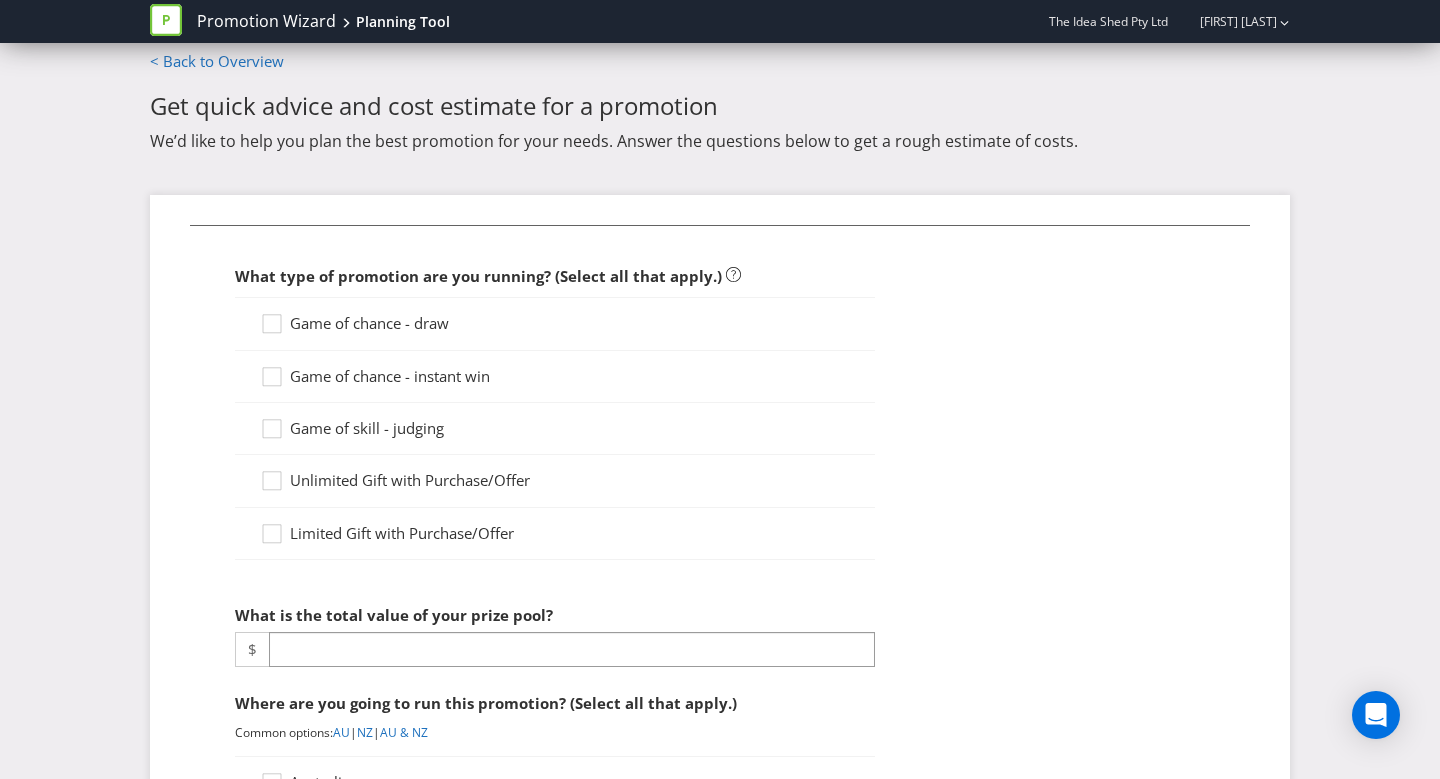 scroll, scrollTop: 20, scrollLeft: 0, axis: vertical 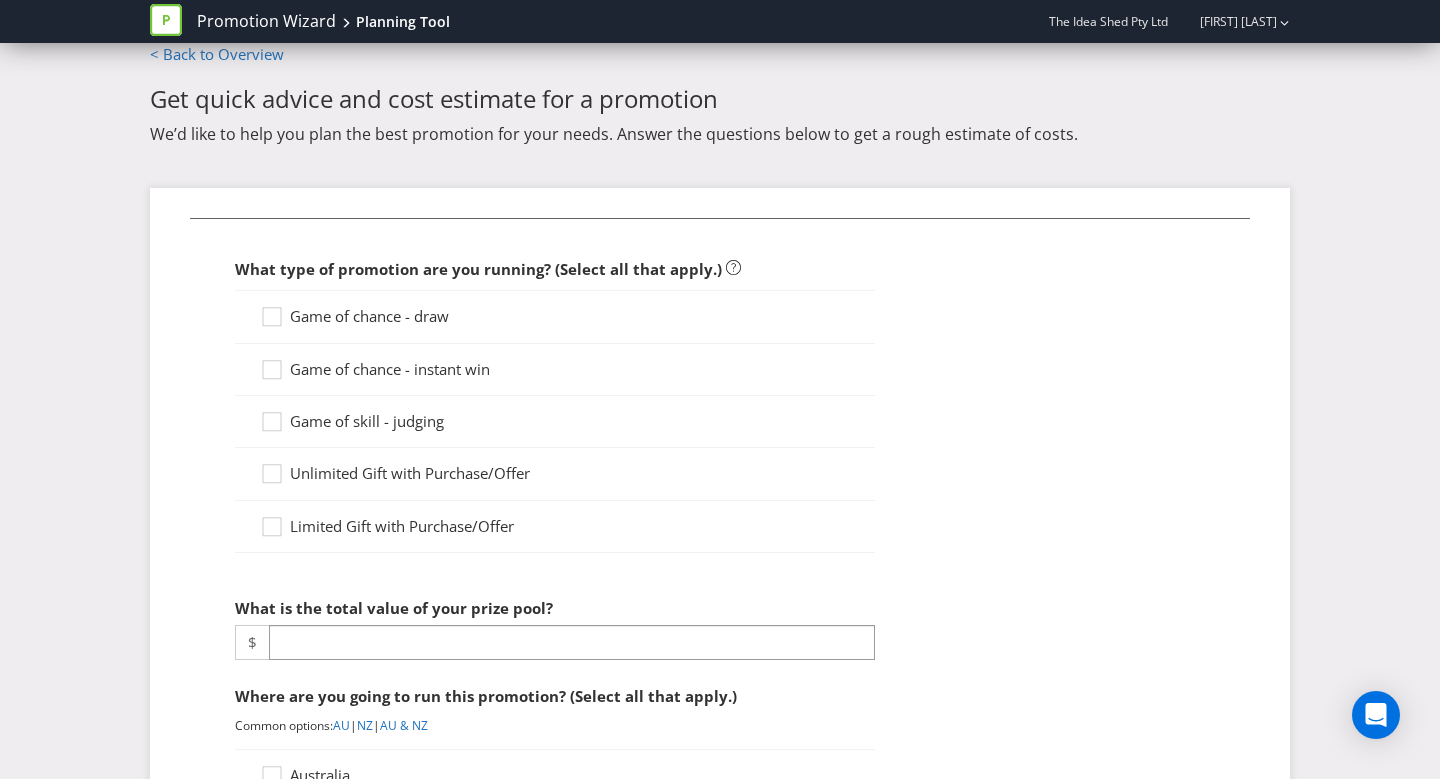 click on "Limited Gift with Purchase/Offer" at bounding box center [402, 526] 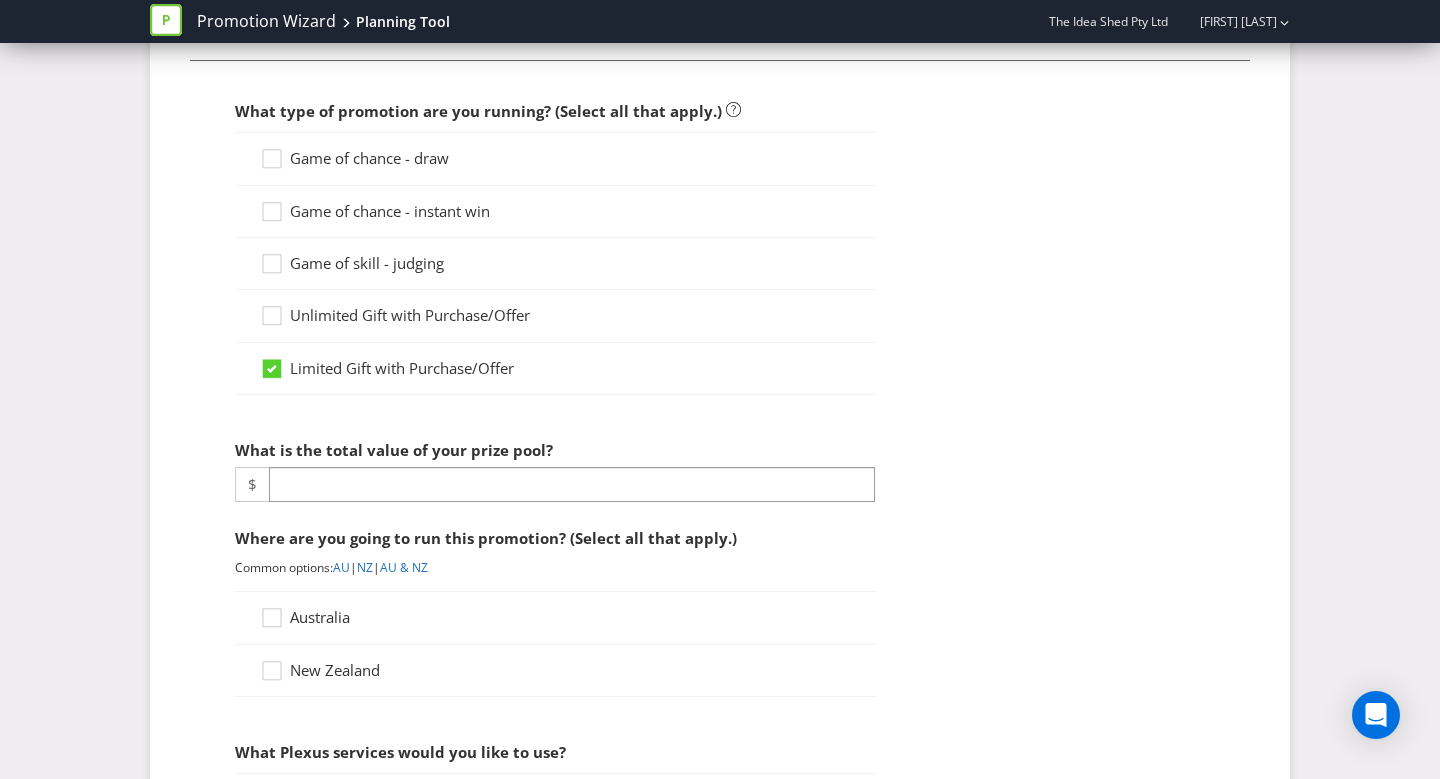 scroll, scrollTop: 184, scrollLeft: 0, axis: vertical 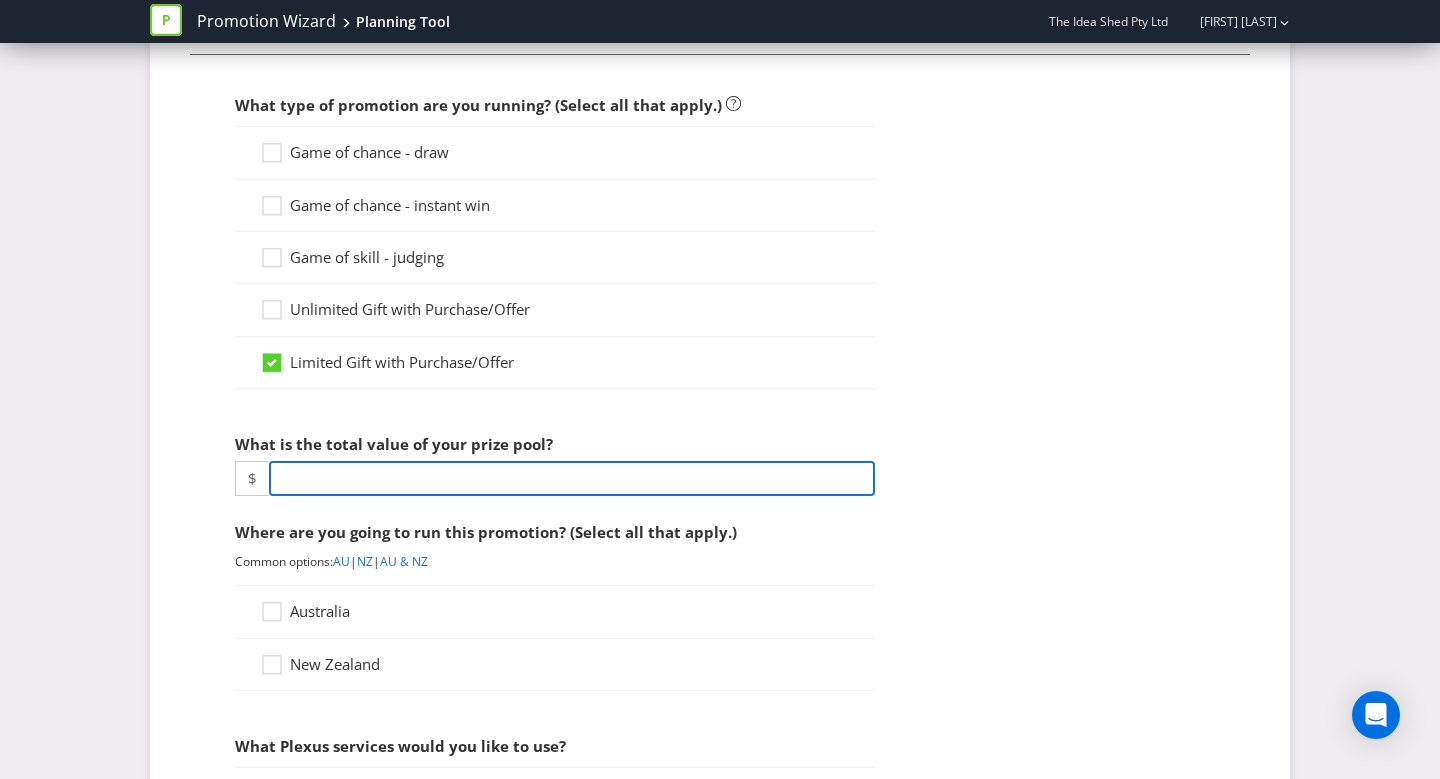 click at bounding box center (572, 478) 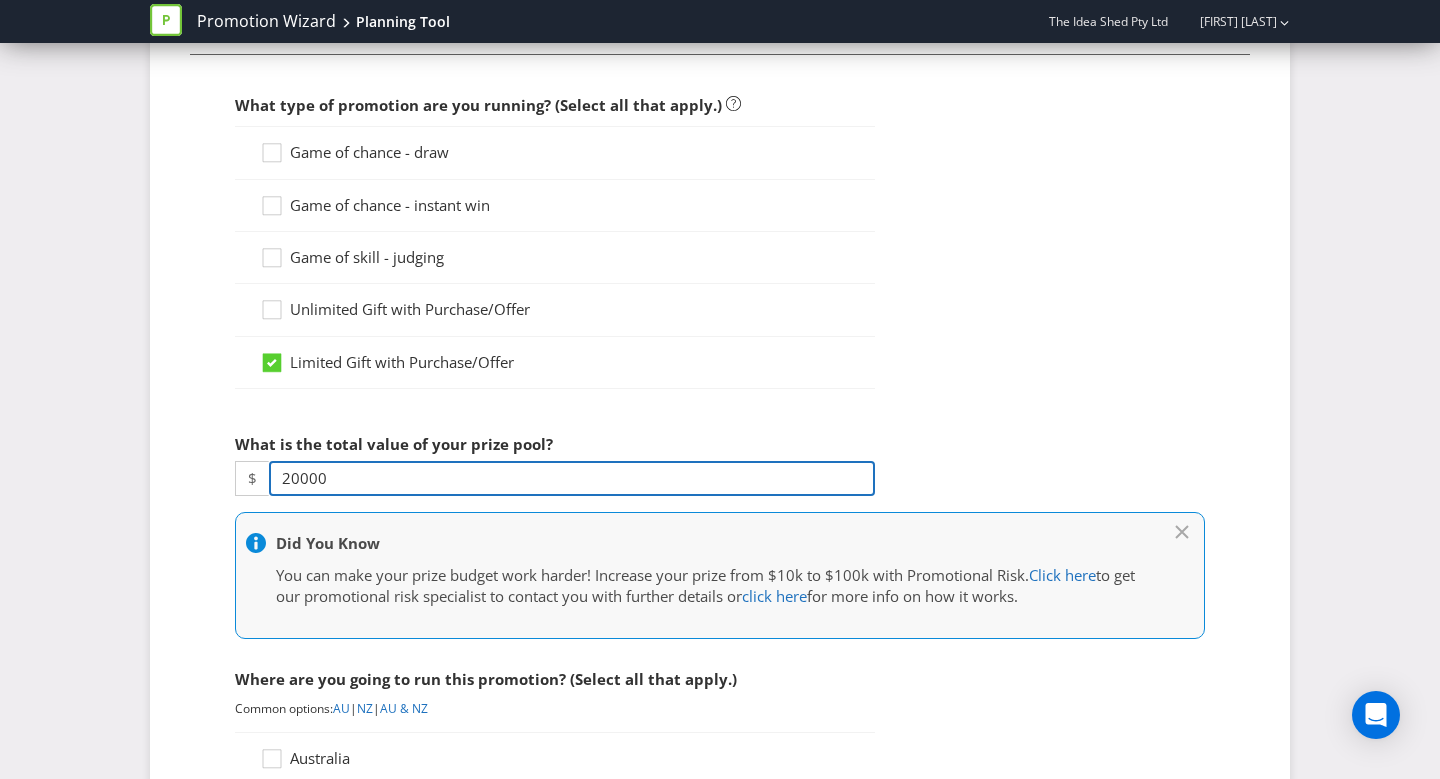 drag, startPoint x: 340, startPoint y: 474, endPoint x: 221, endPoint y: 473, distance: 119.0042 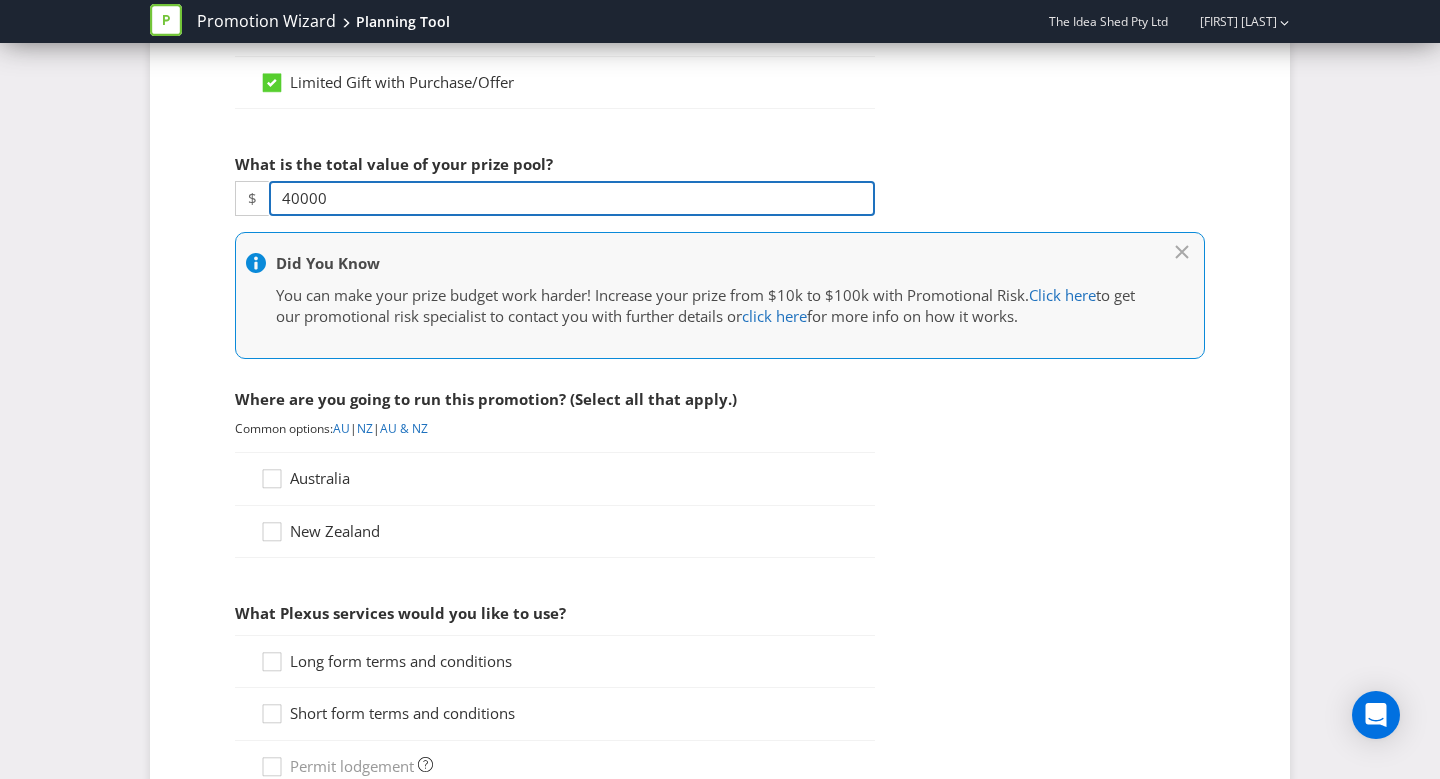 scroll, scrollTop: 467, scrollLeft: 0, axis: vertical 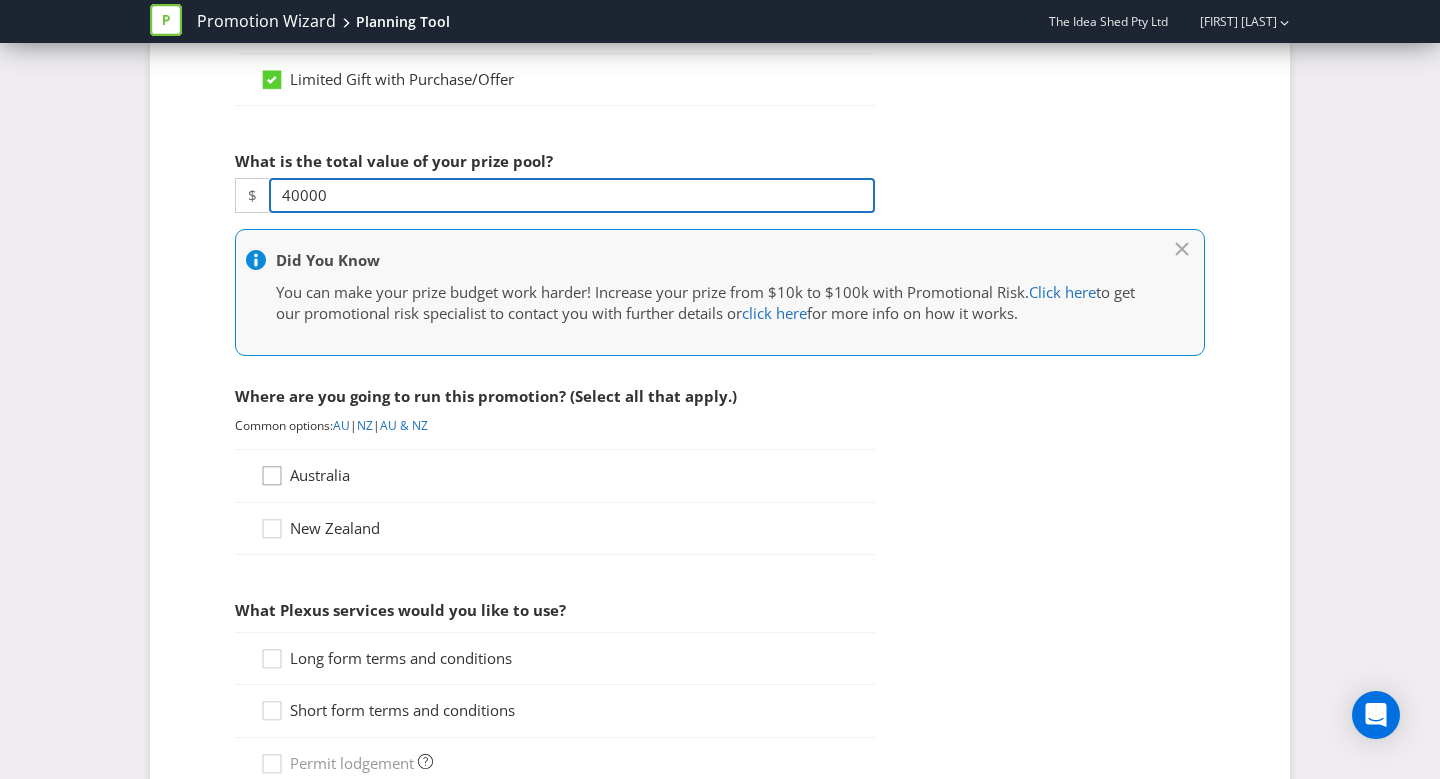 type on "40000" 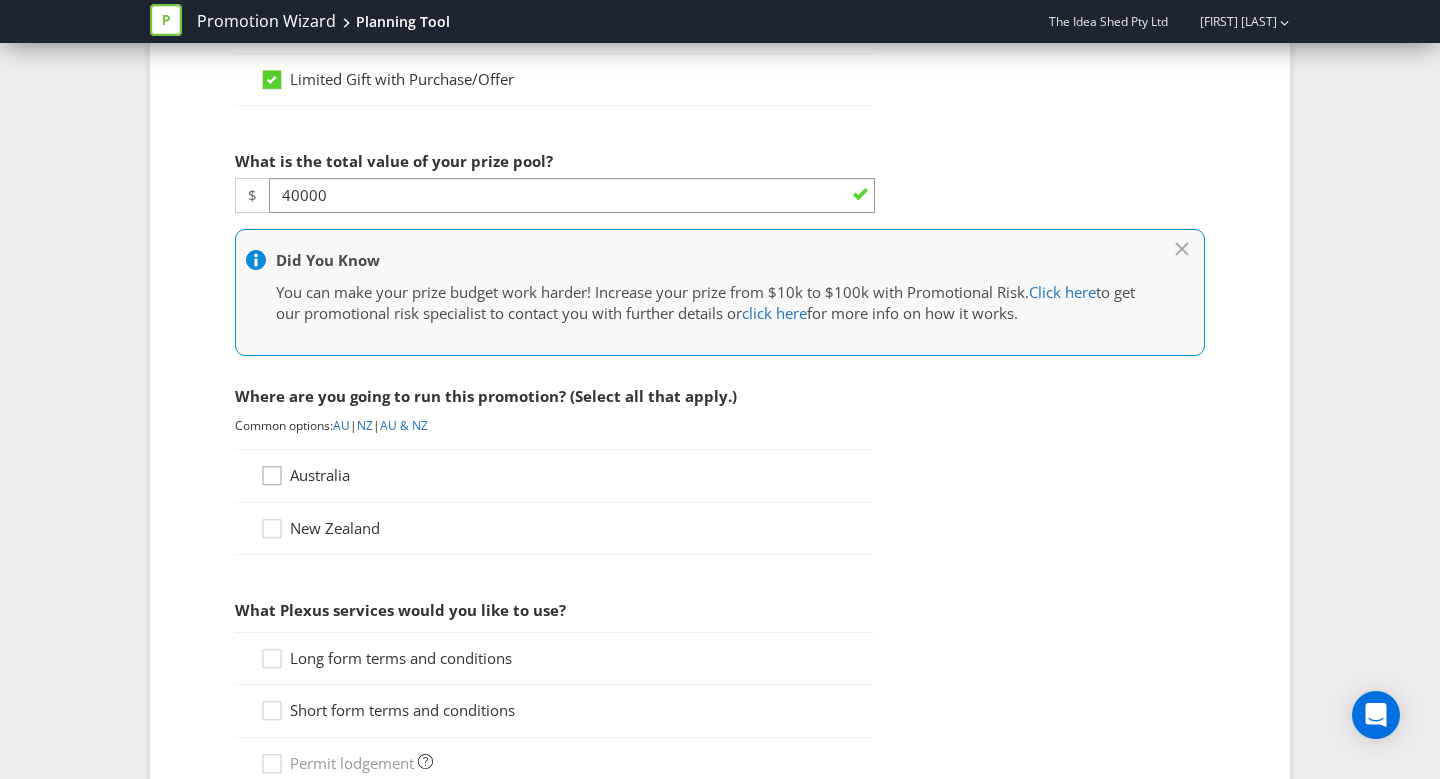 click 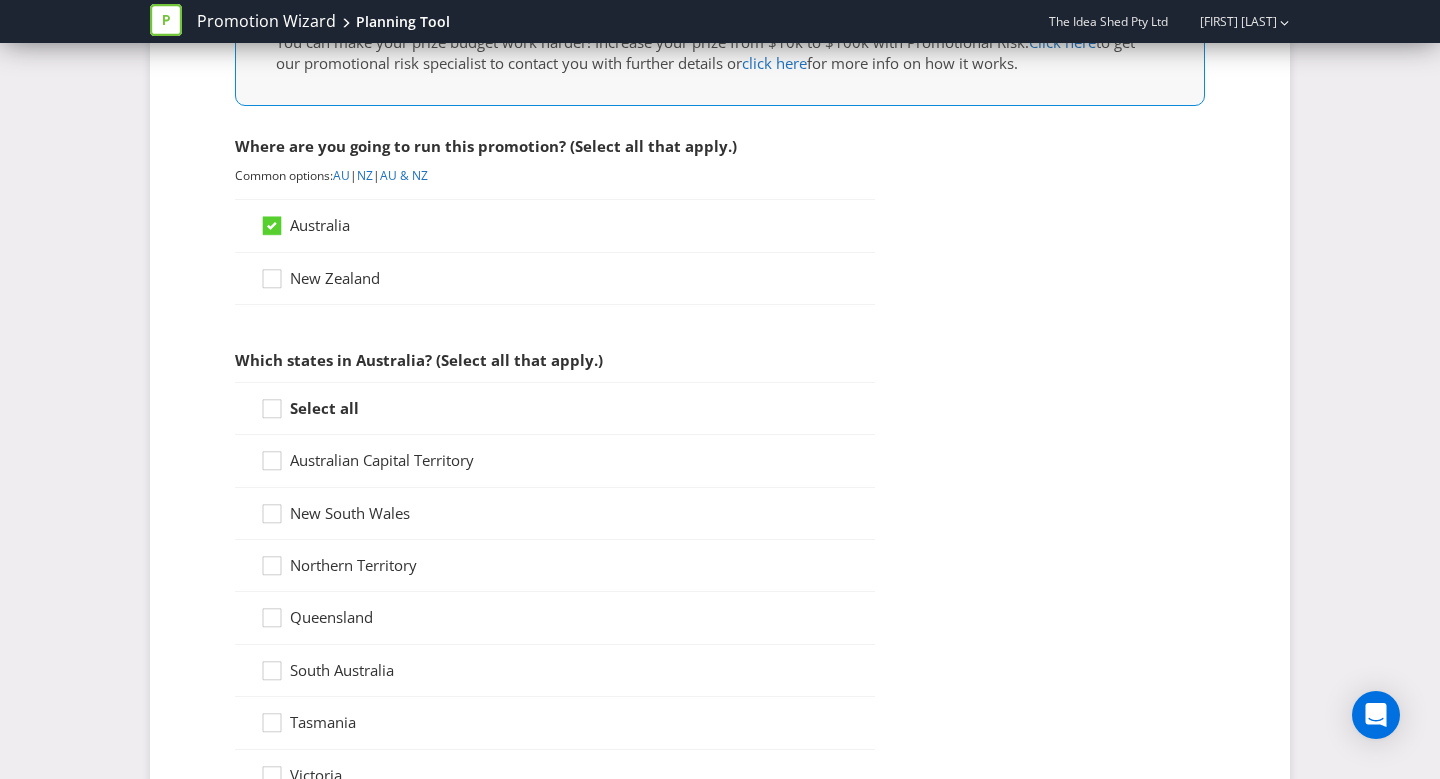 scroll, scrollTop: 725, scrollLeft: 0, axis: vertical 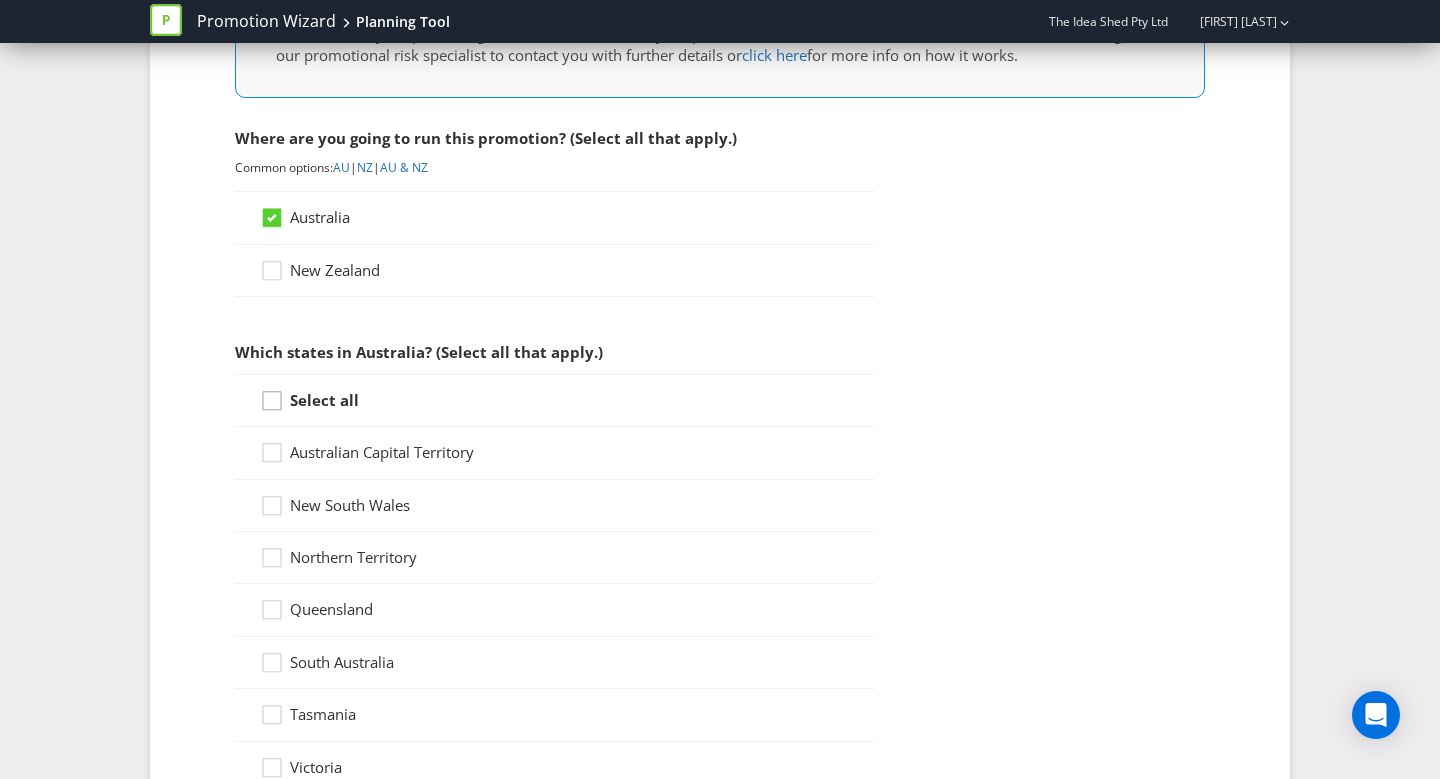 click 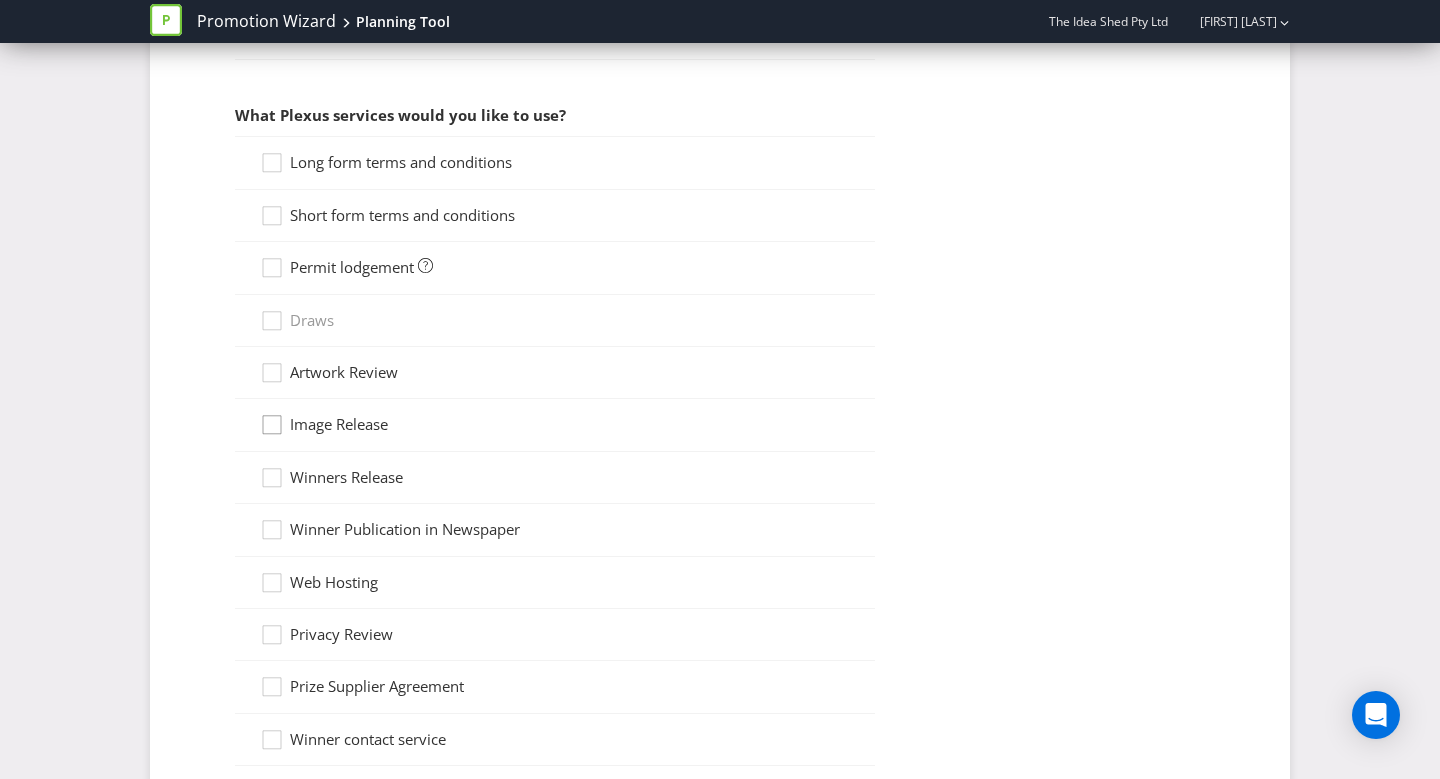 scroll, scrollTop: 1697, scrollLeft: 0, axis: vertical 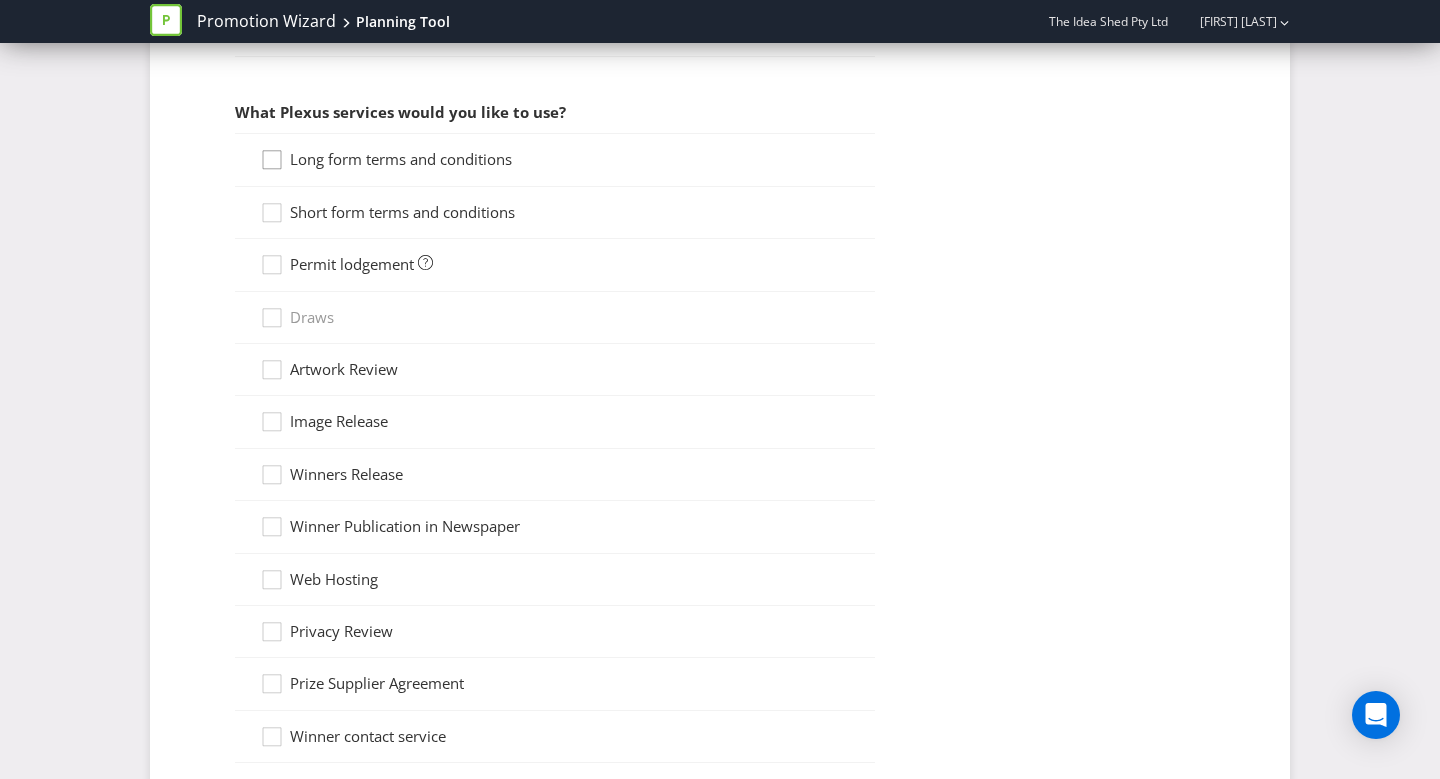 click at bounding box center (272, 153) 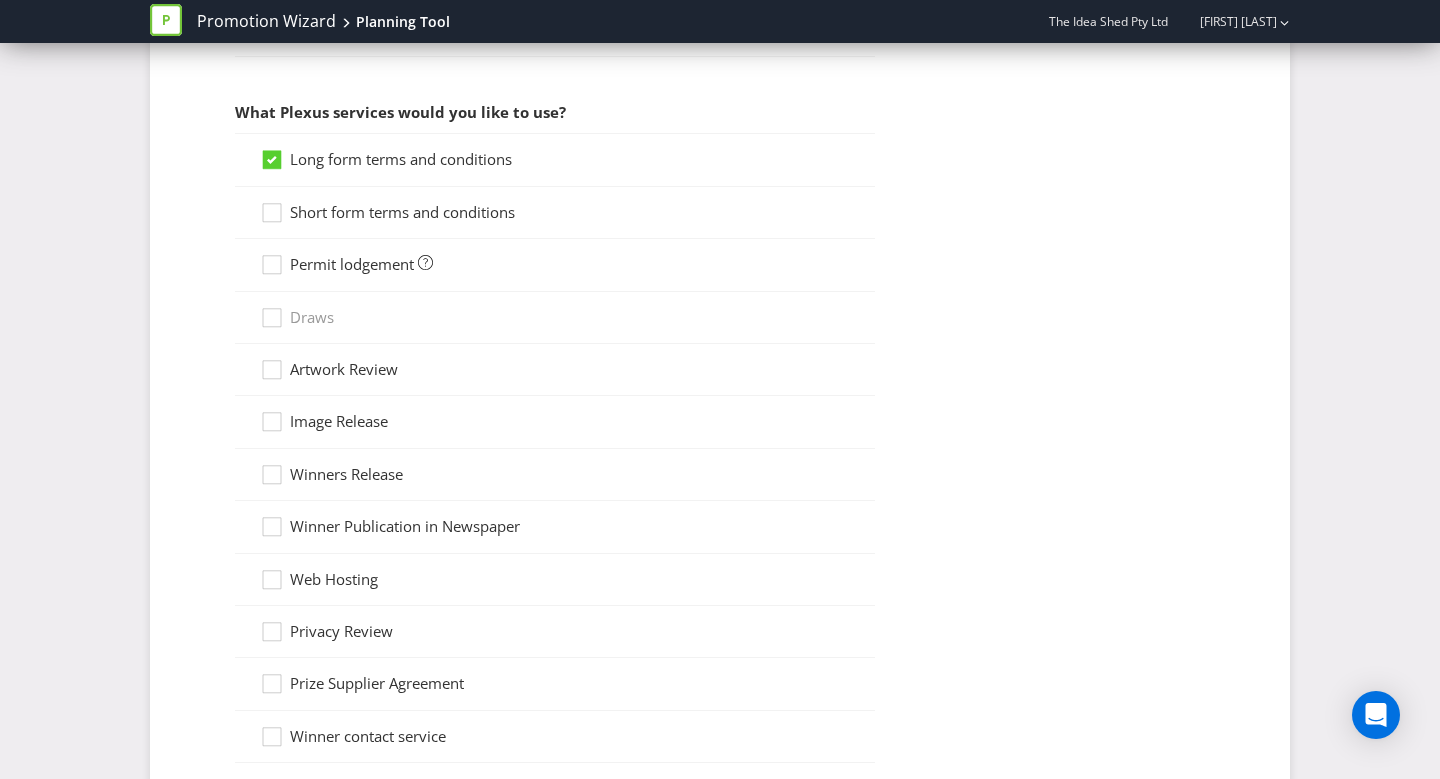 click on "Short form terms and conditions" at bounding box center (555, 213) 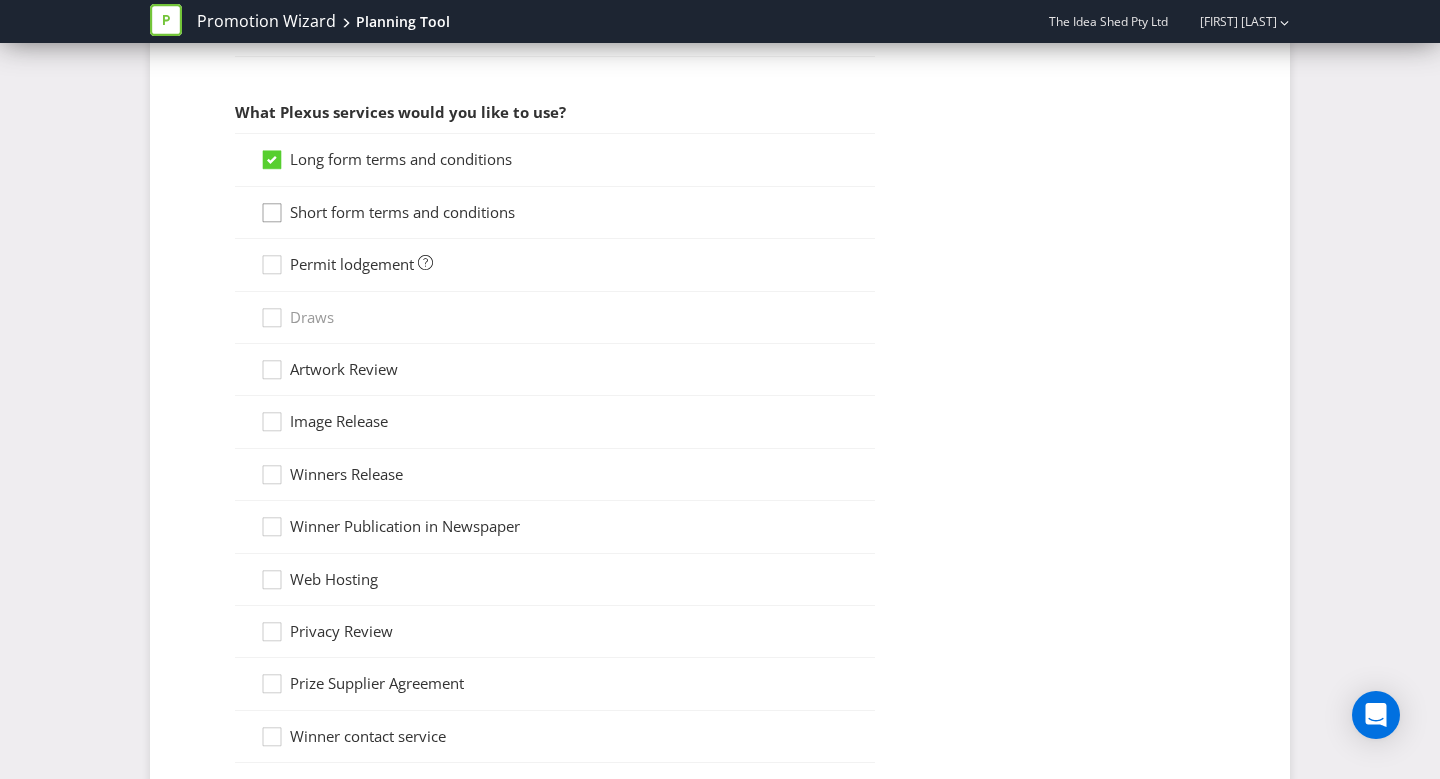 click 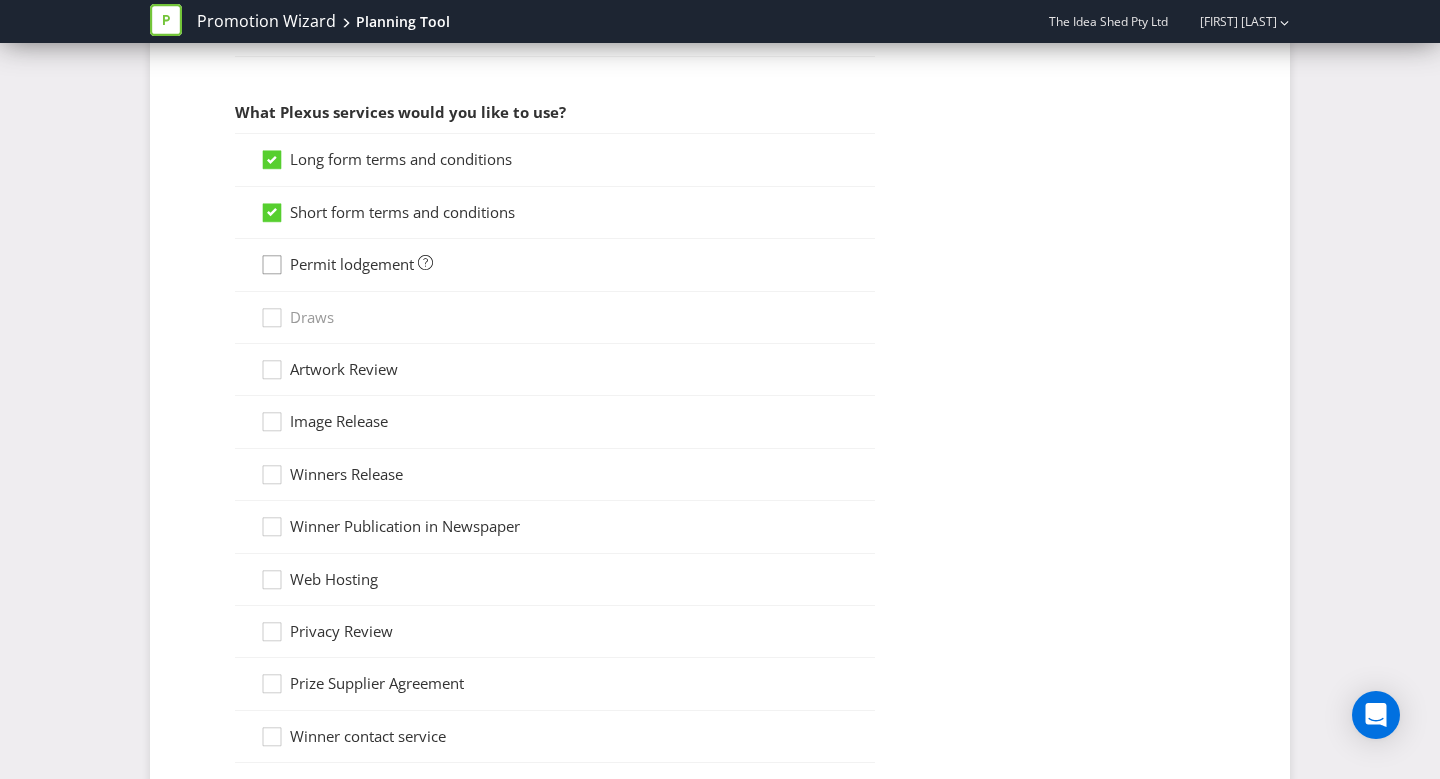 click at bounding box center [272, 258] 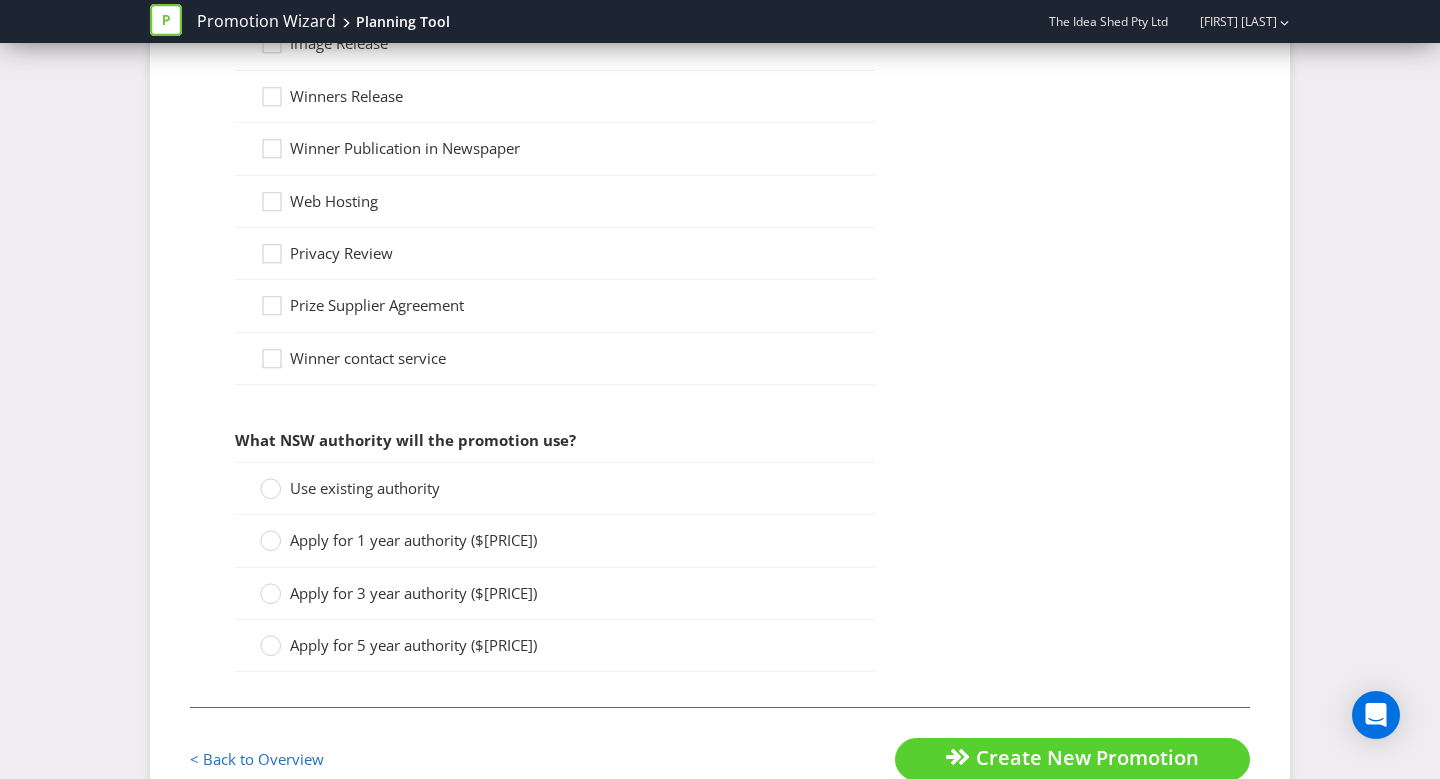 scroll, scrollTop: 2123, scrollLeft: 0, axis: vertical 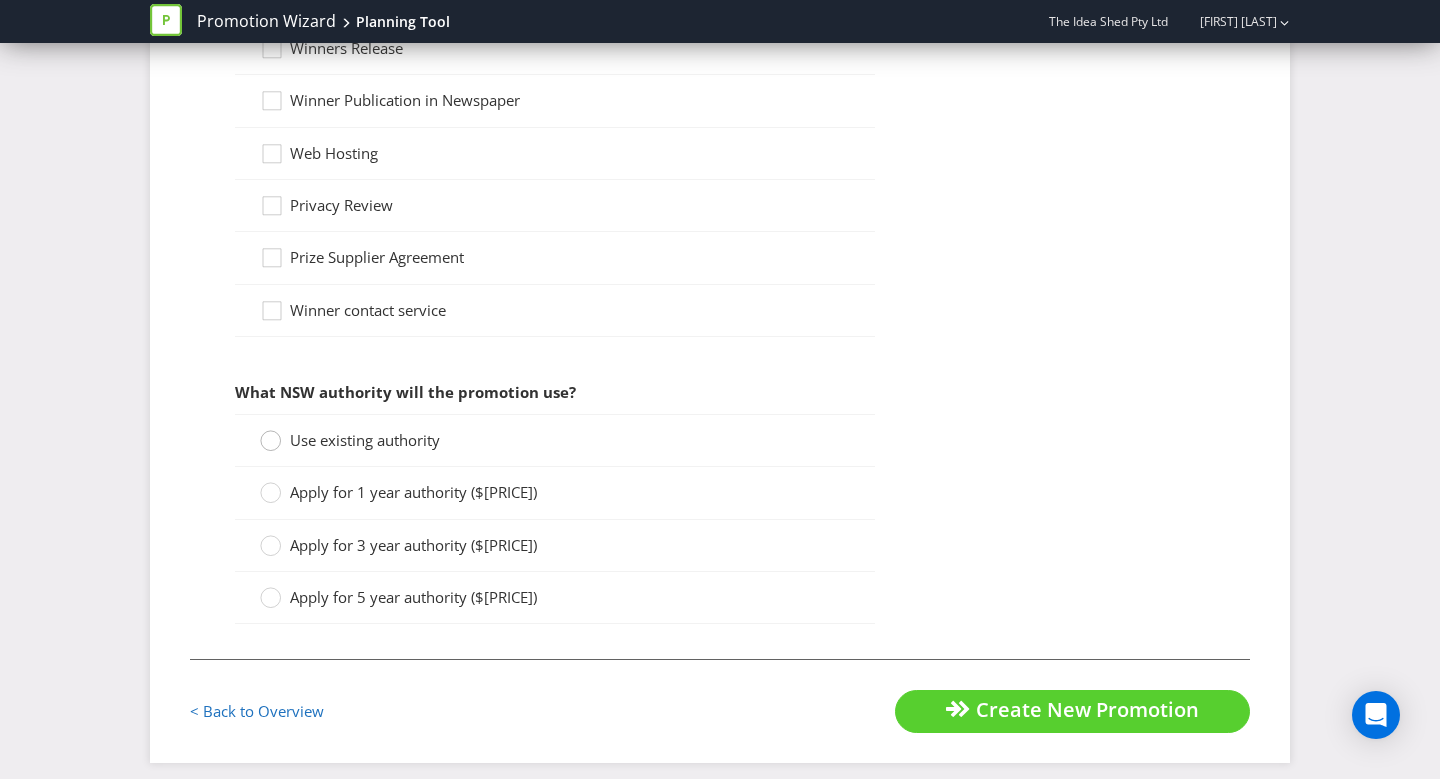 click 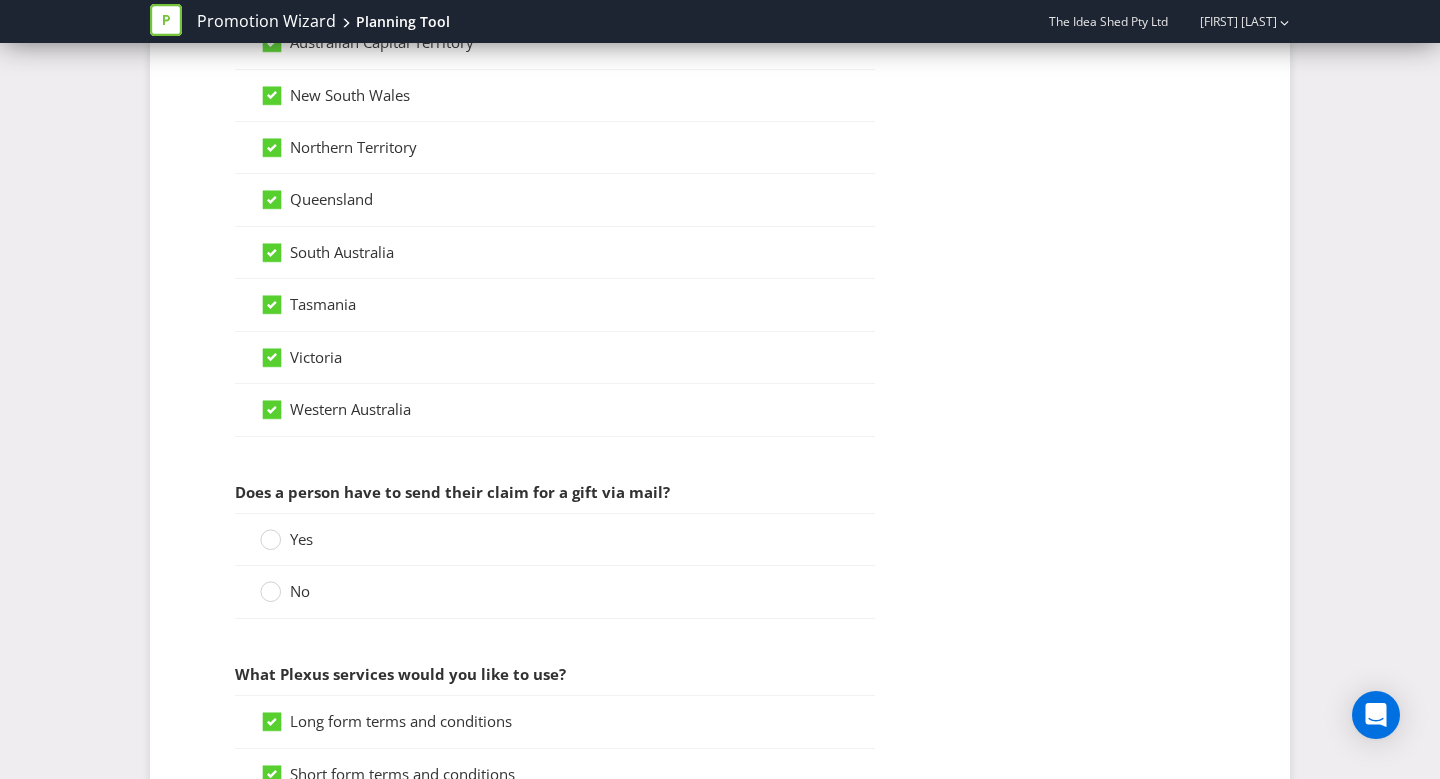 scroll, scrollTop: 2137, scrollLeft: 0, axis: vertical 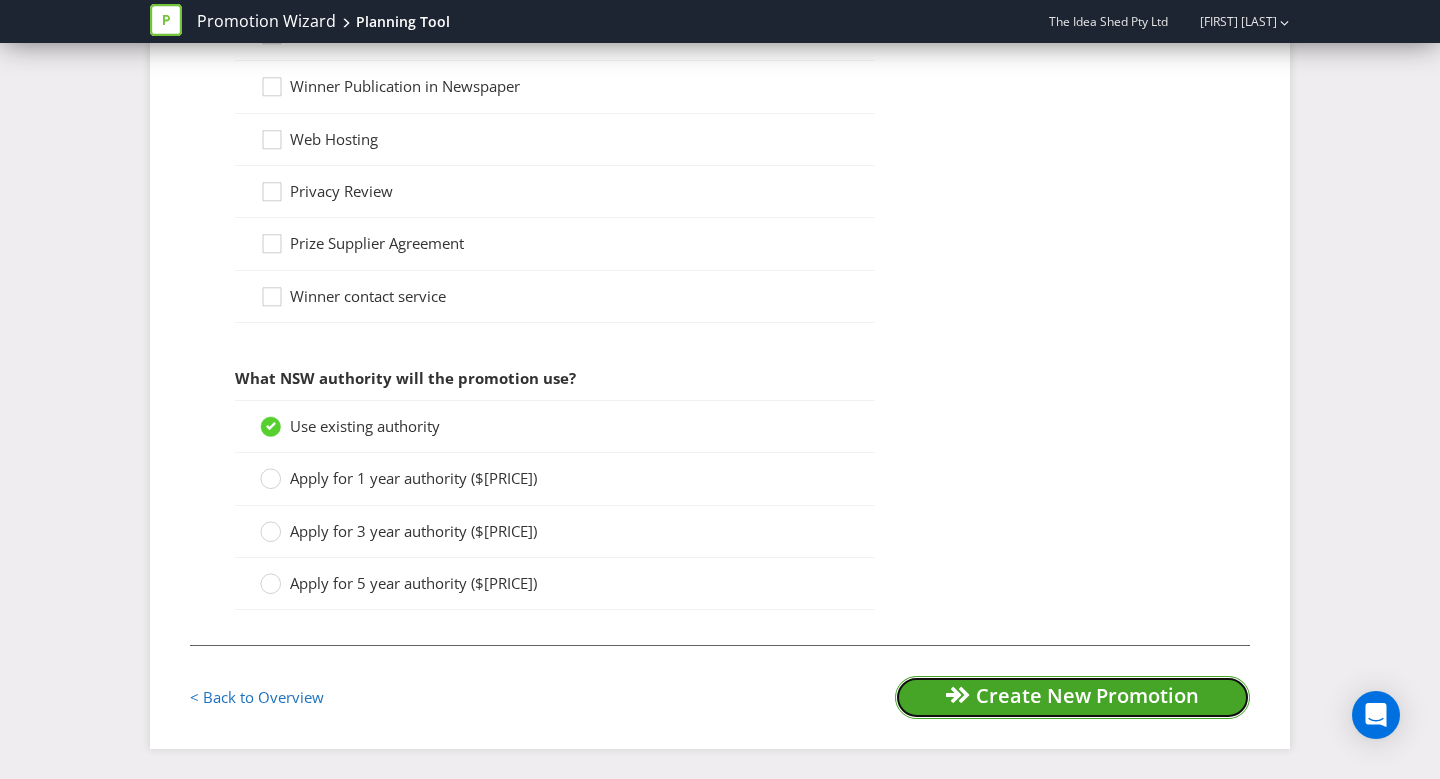 click on "Create New Promotion" at bounding box center (1072, 697) 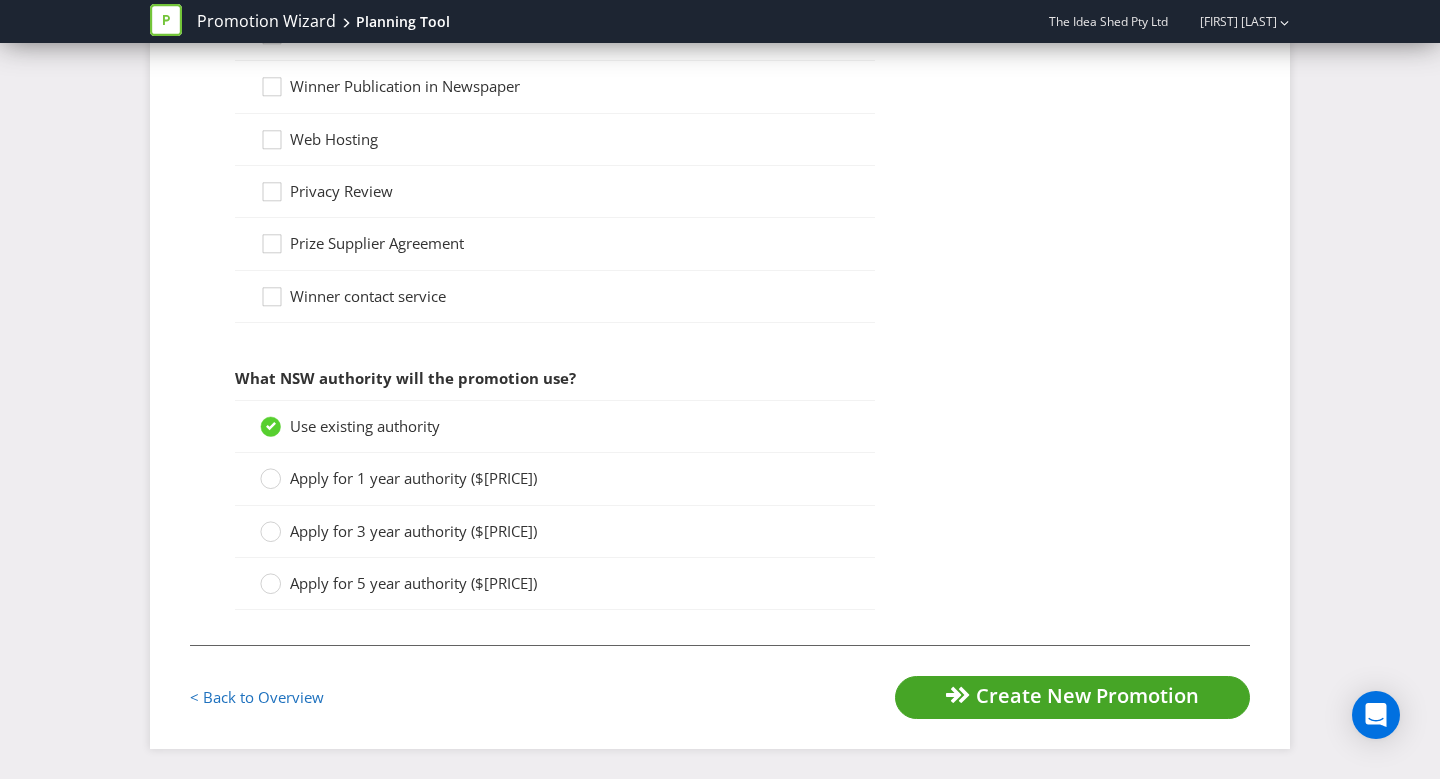 scroll, scrollTop: 0, scrollLeft: 0, axis: both 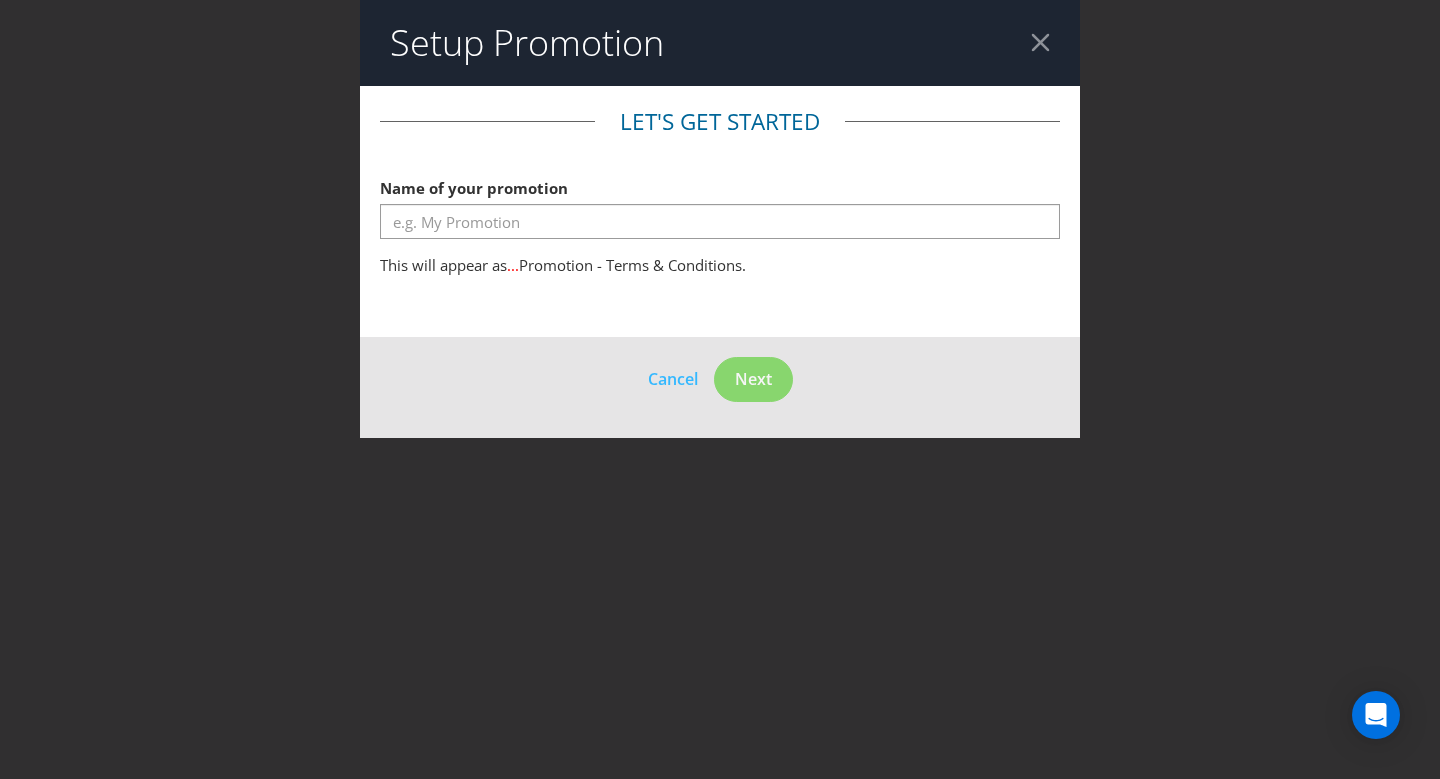 click at bounding box center [1040, 42] 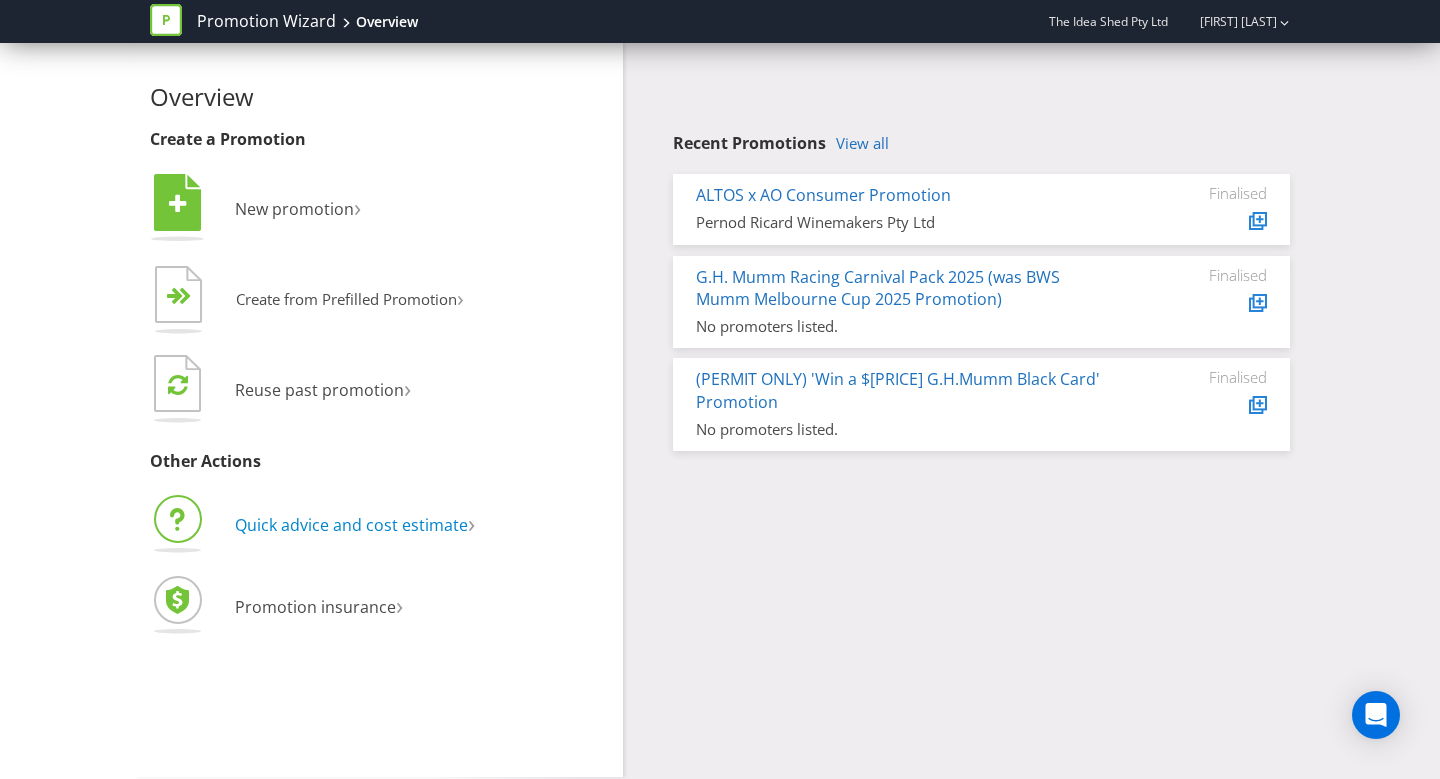click on "Quick advice and cost estimate" at bounding box center [351, 525] 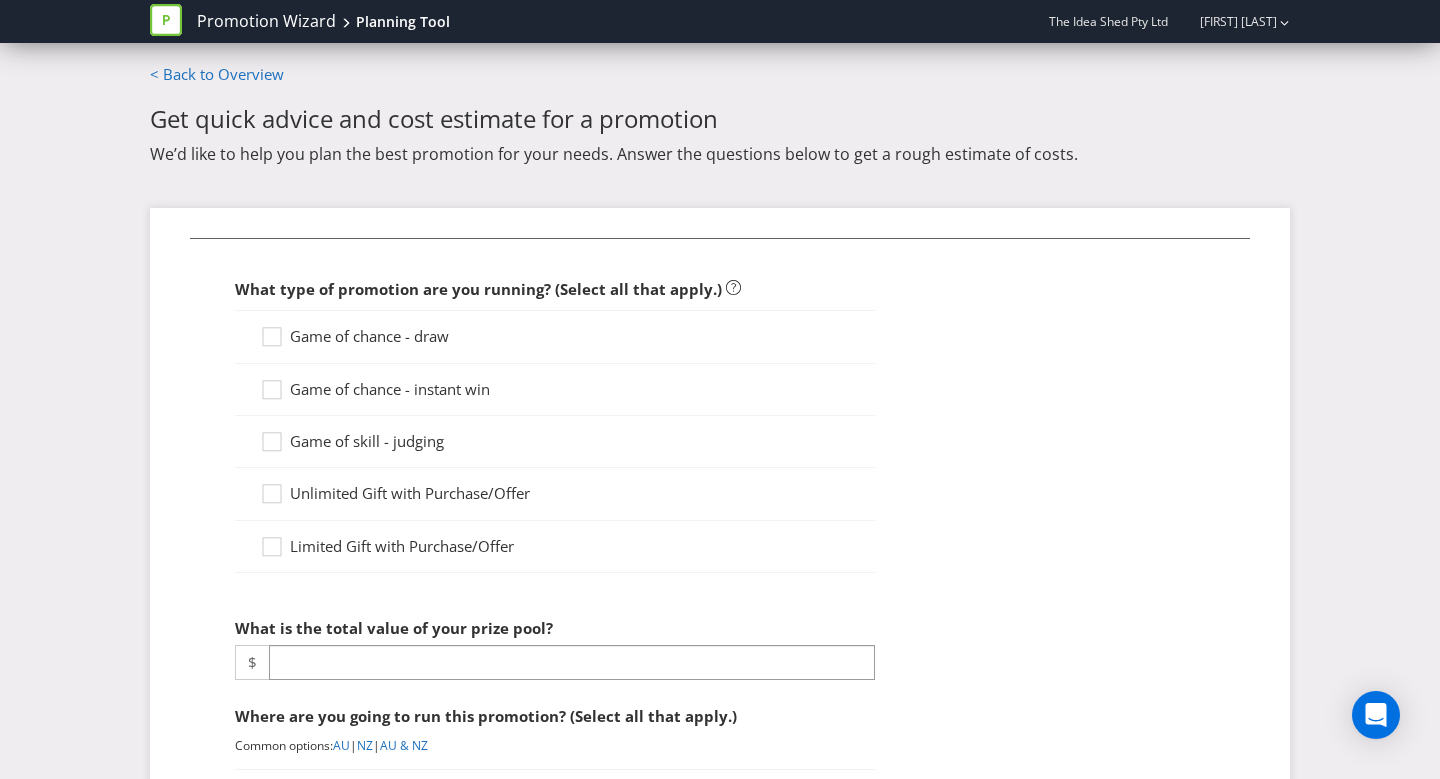 click on "Unlimited Gift with Purchase/Offer" at bounding box center [410, 493] 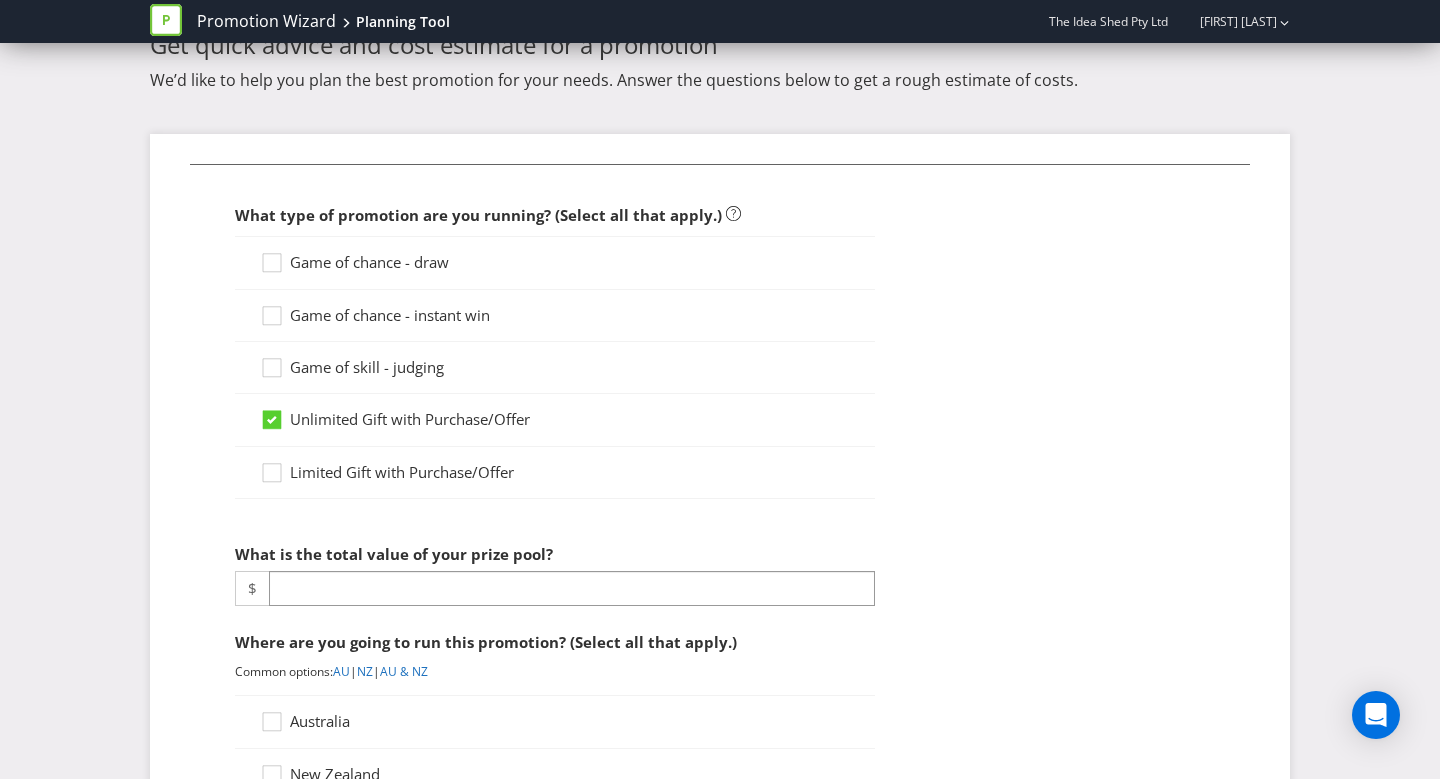 scroll, scrollTop: 75, scrollLeft: 0, axis: vertical 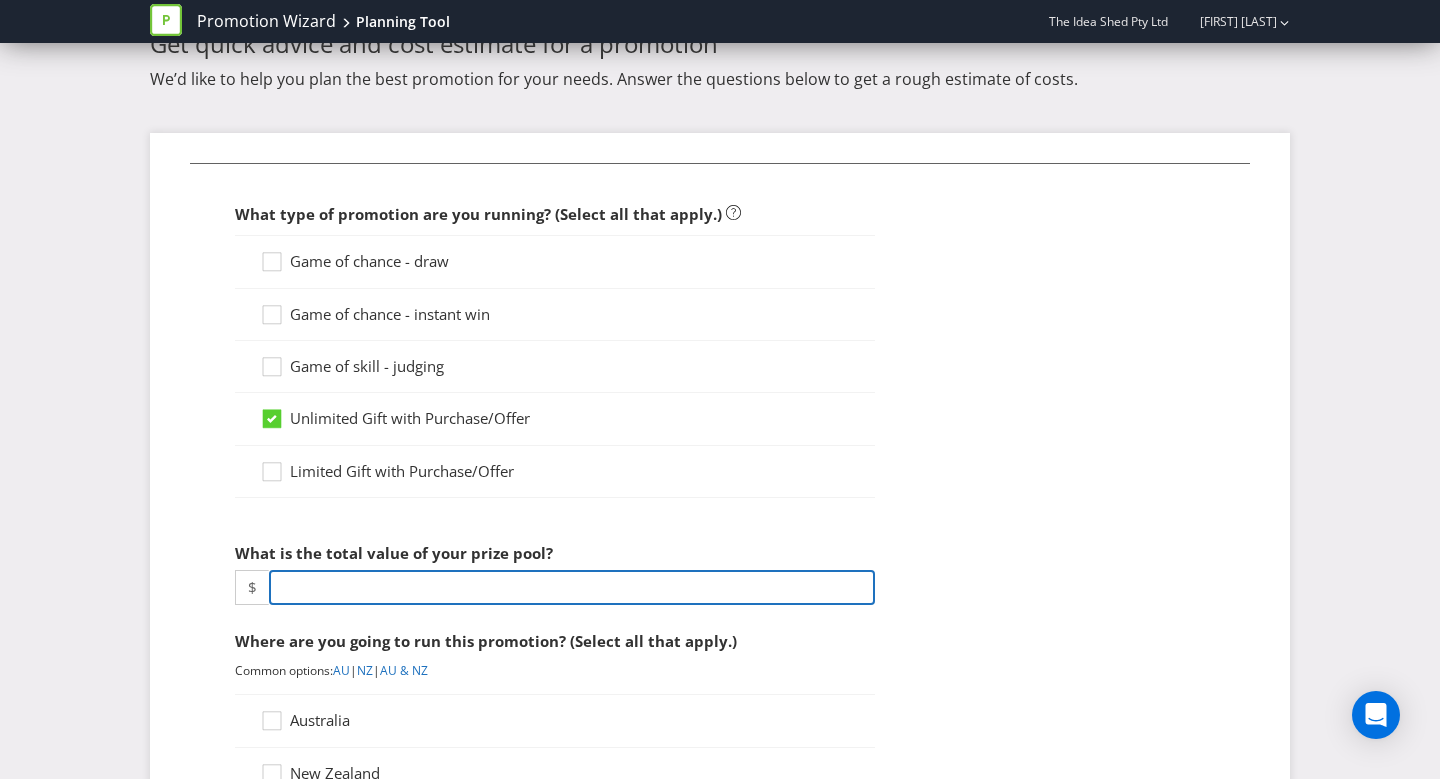 click at bounding box center (572, 587) 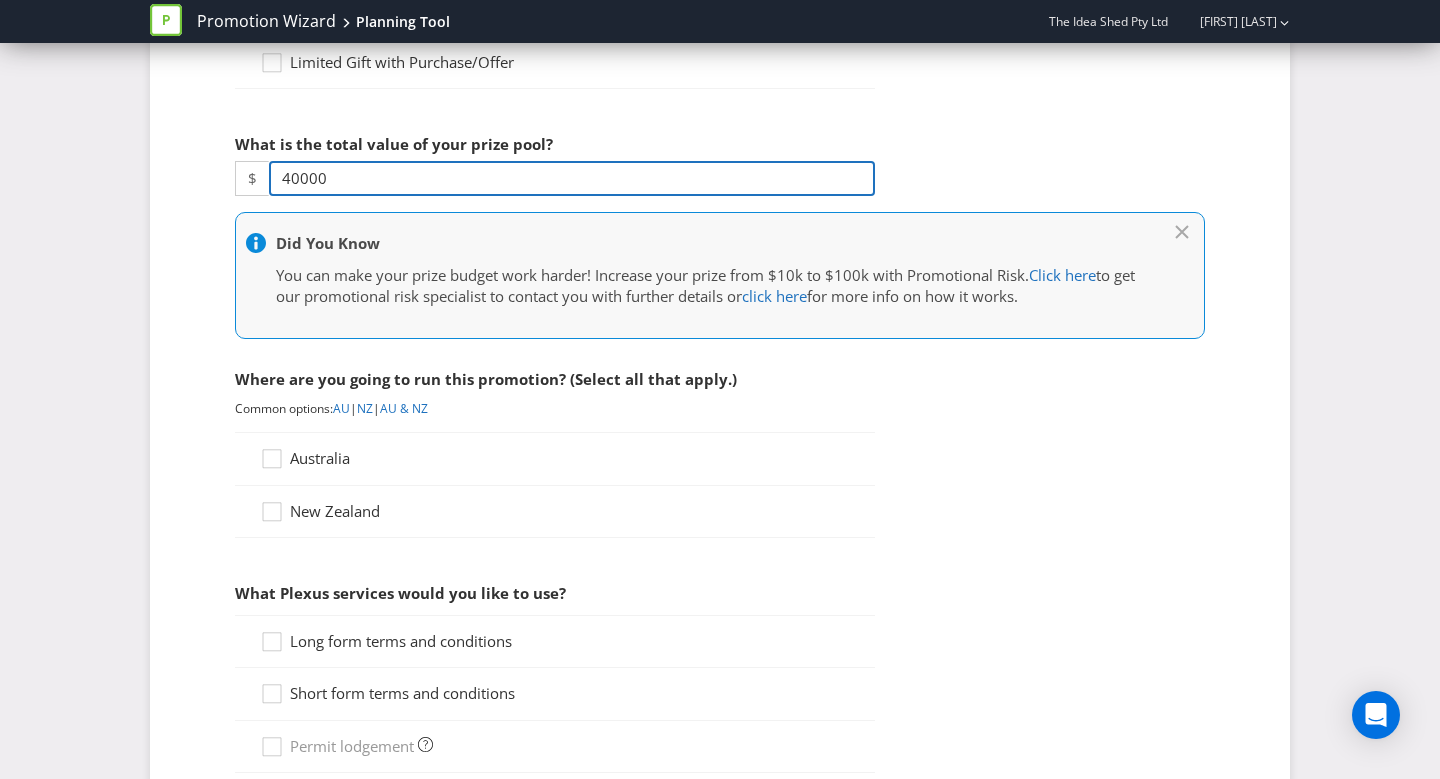 scroll, scrollTop: 503, scrollLeft: 0, axis: vertical 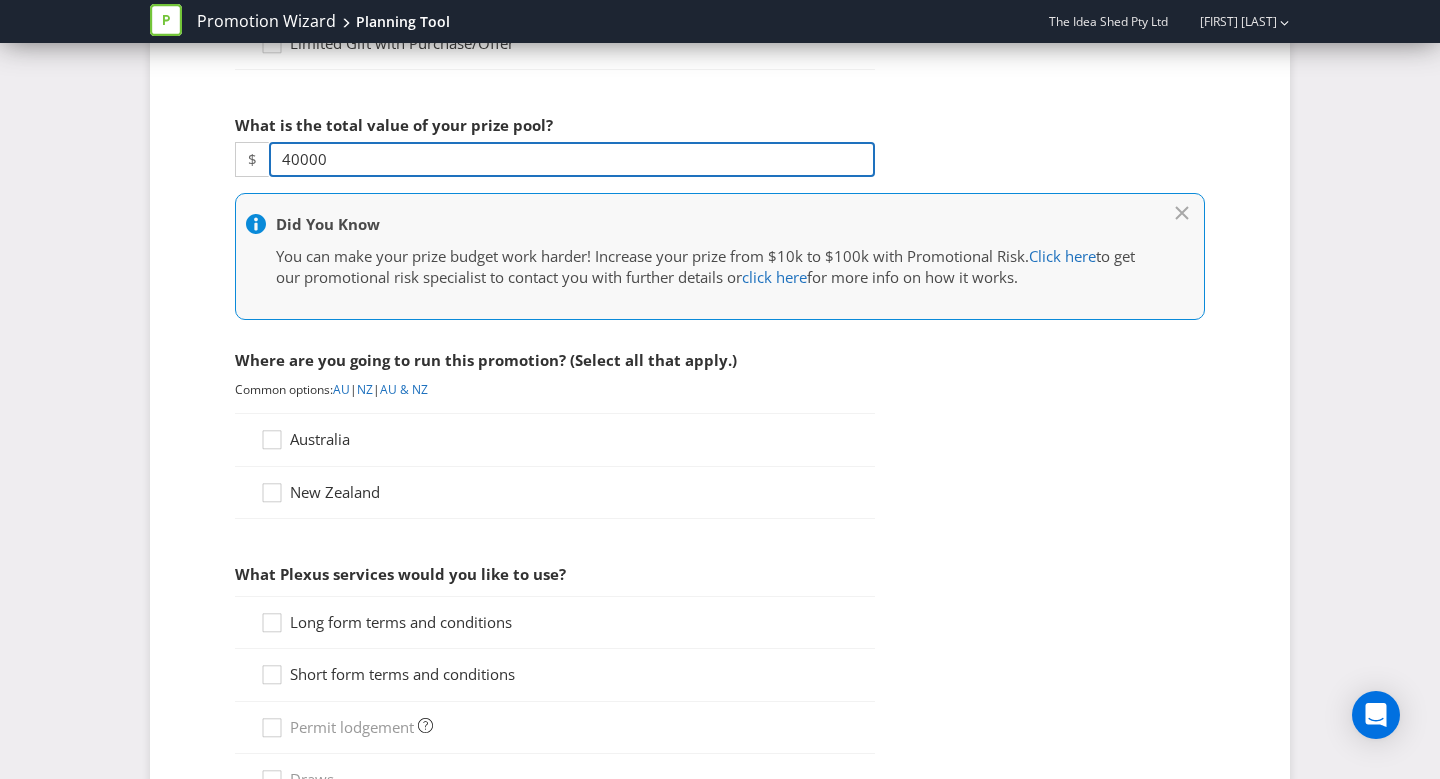 type on "40000" 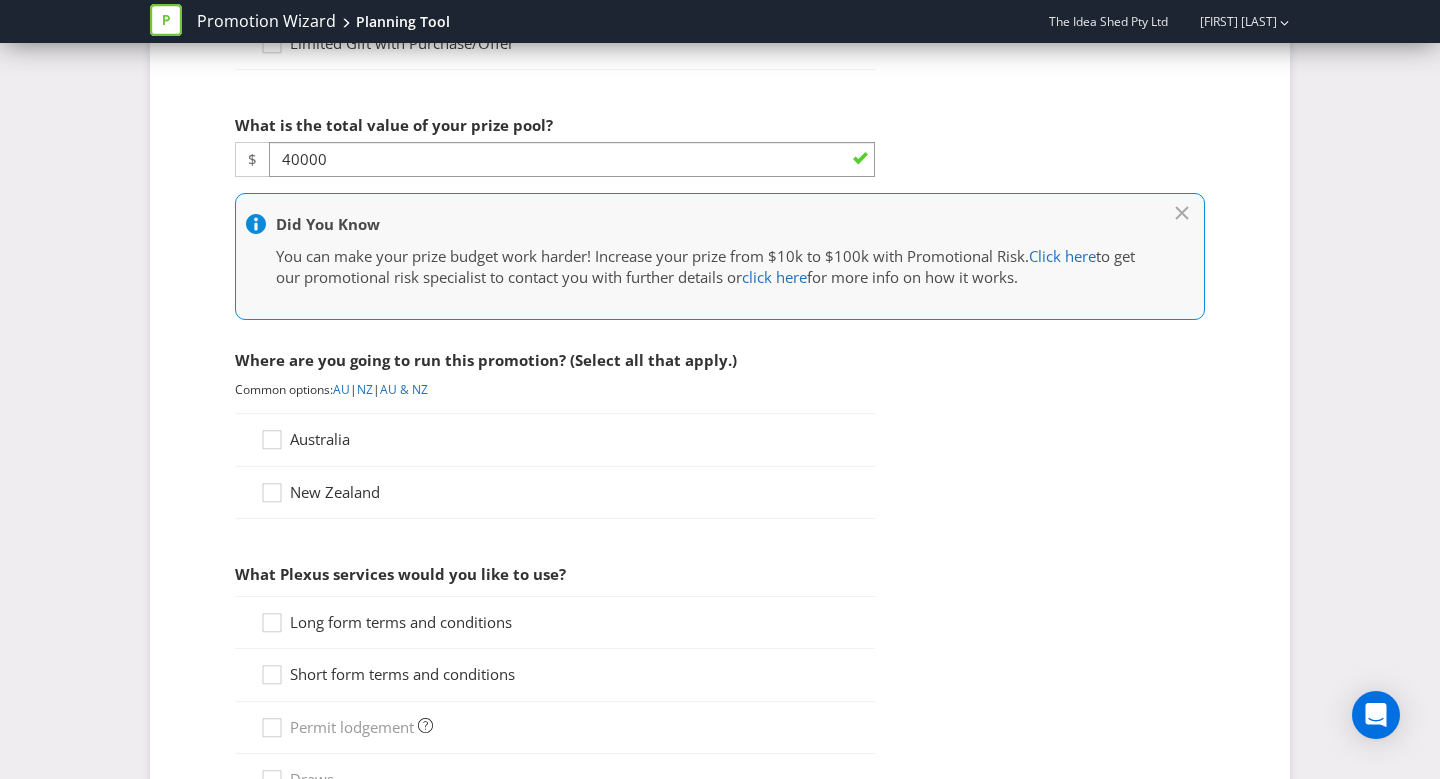 click on "Australia" at bounding box center (555, 439) 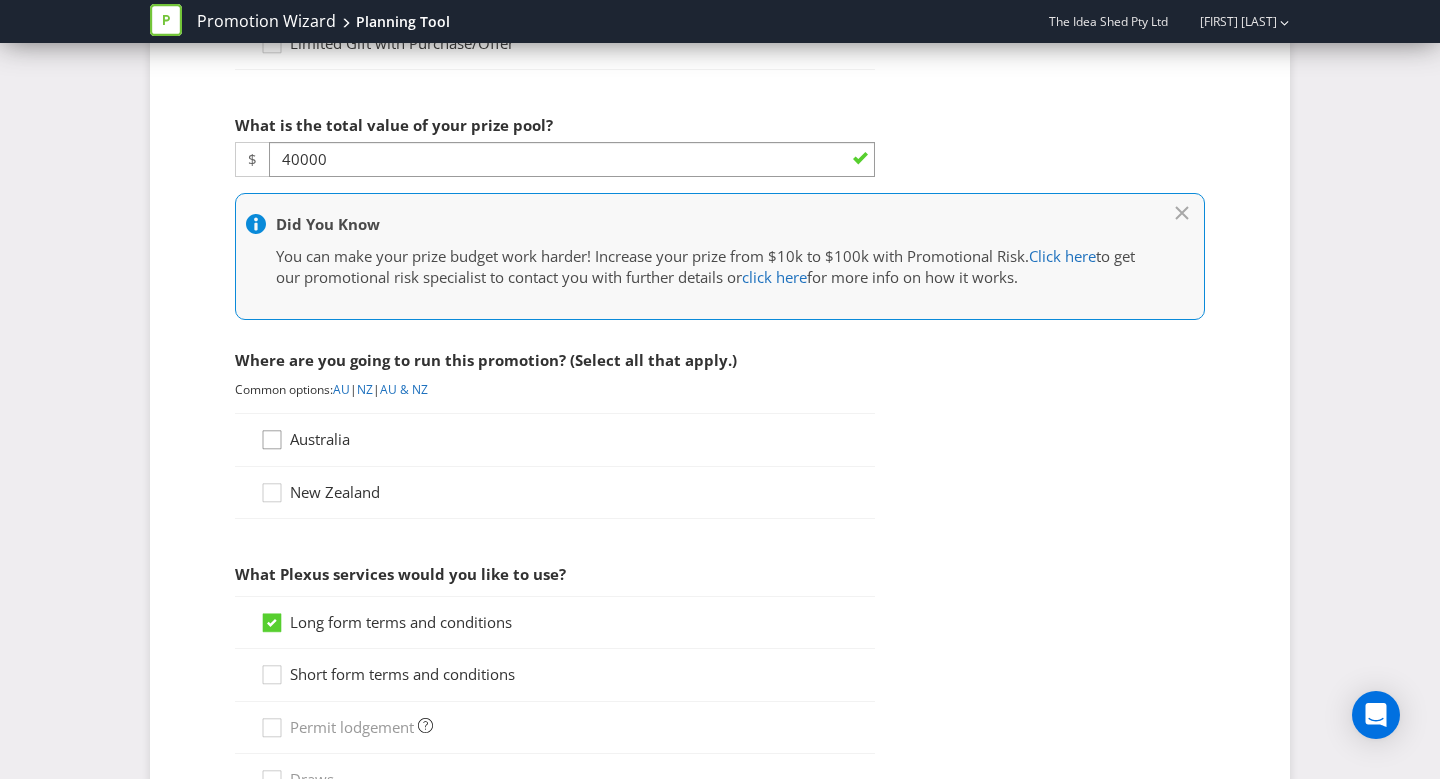 click 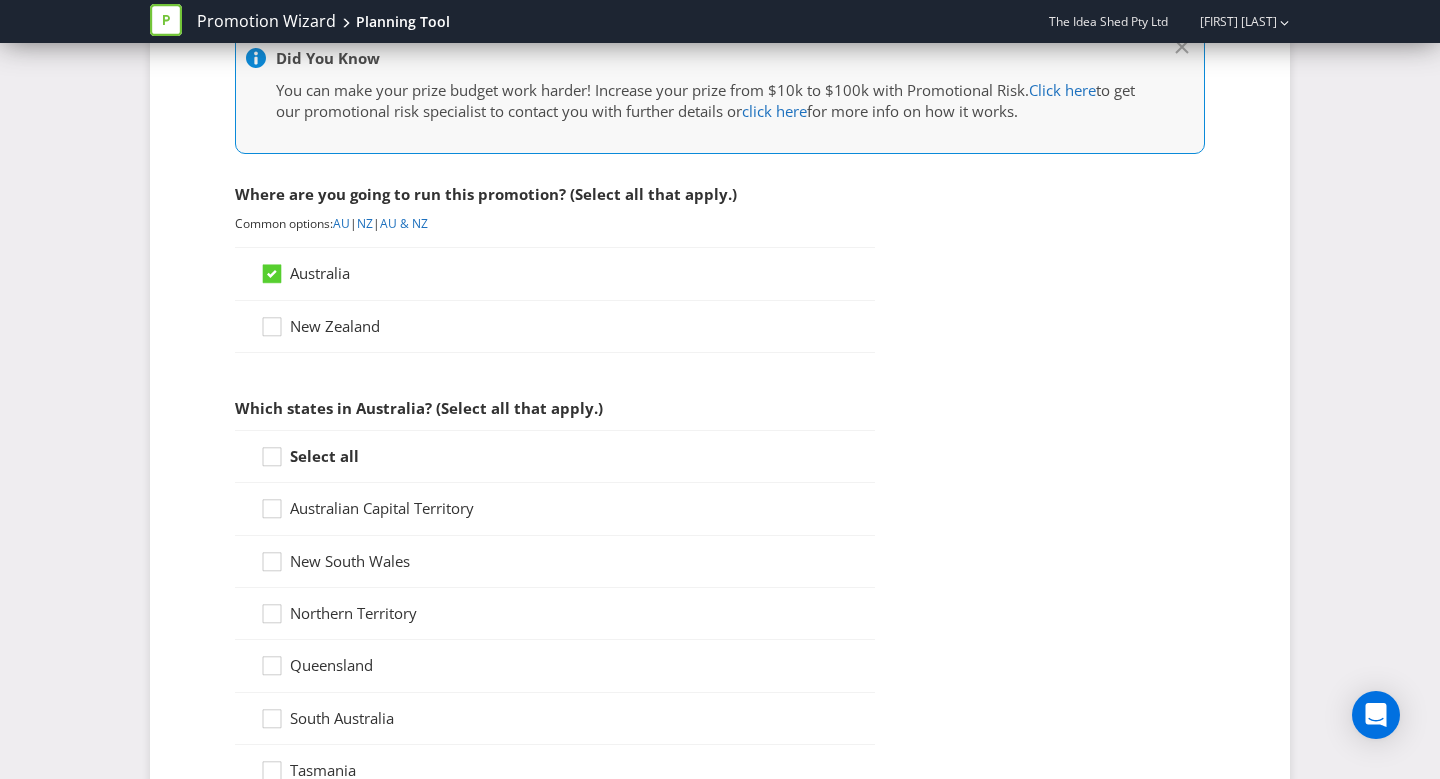 scroll, scrollTop: 875, scrollLeft: 0, axis: vertical 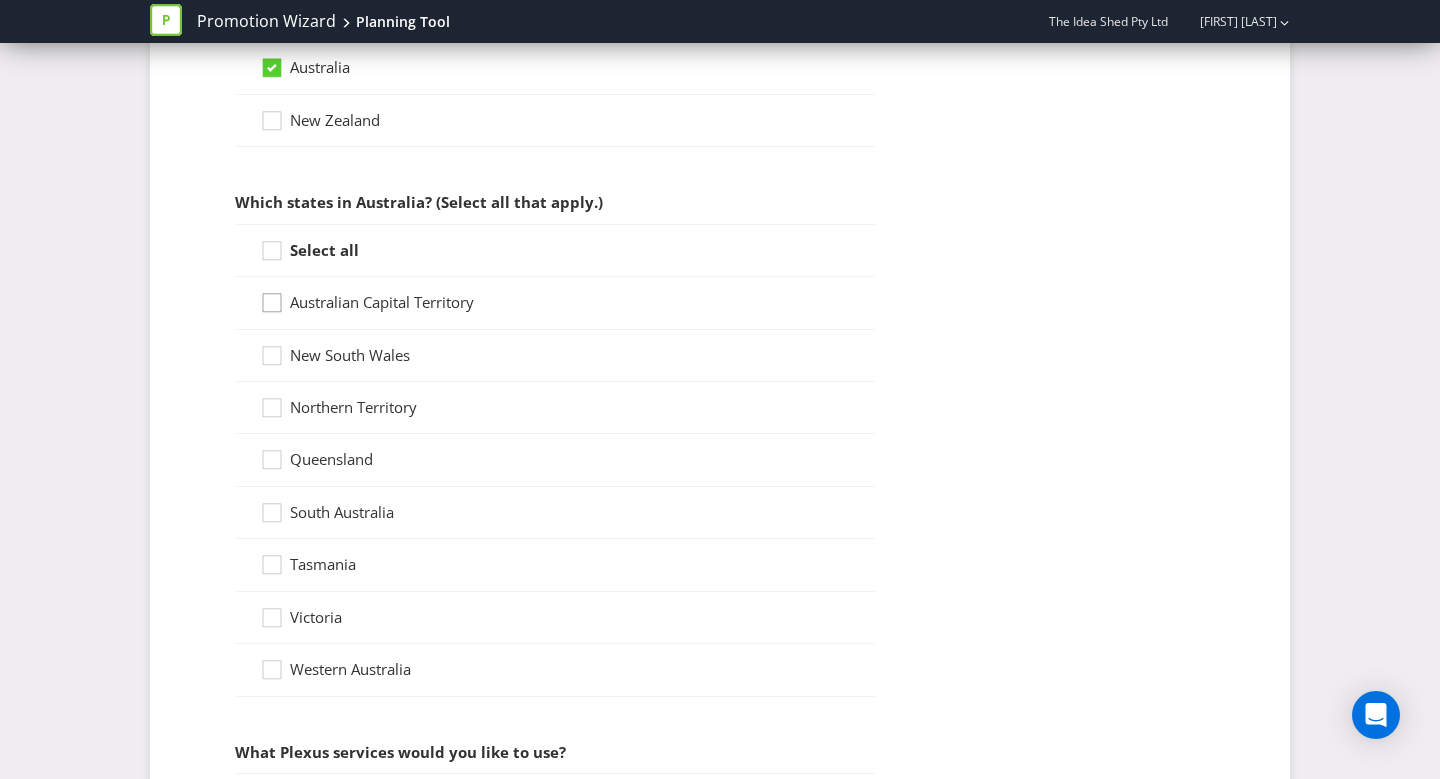 click 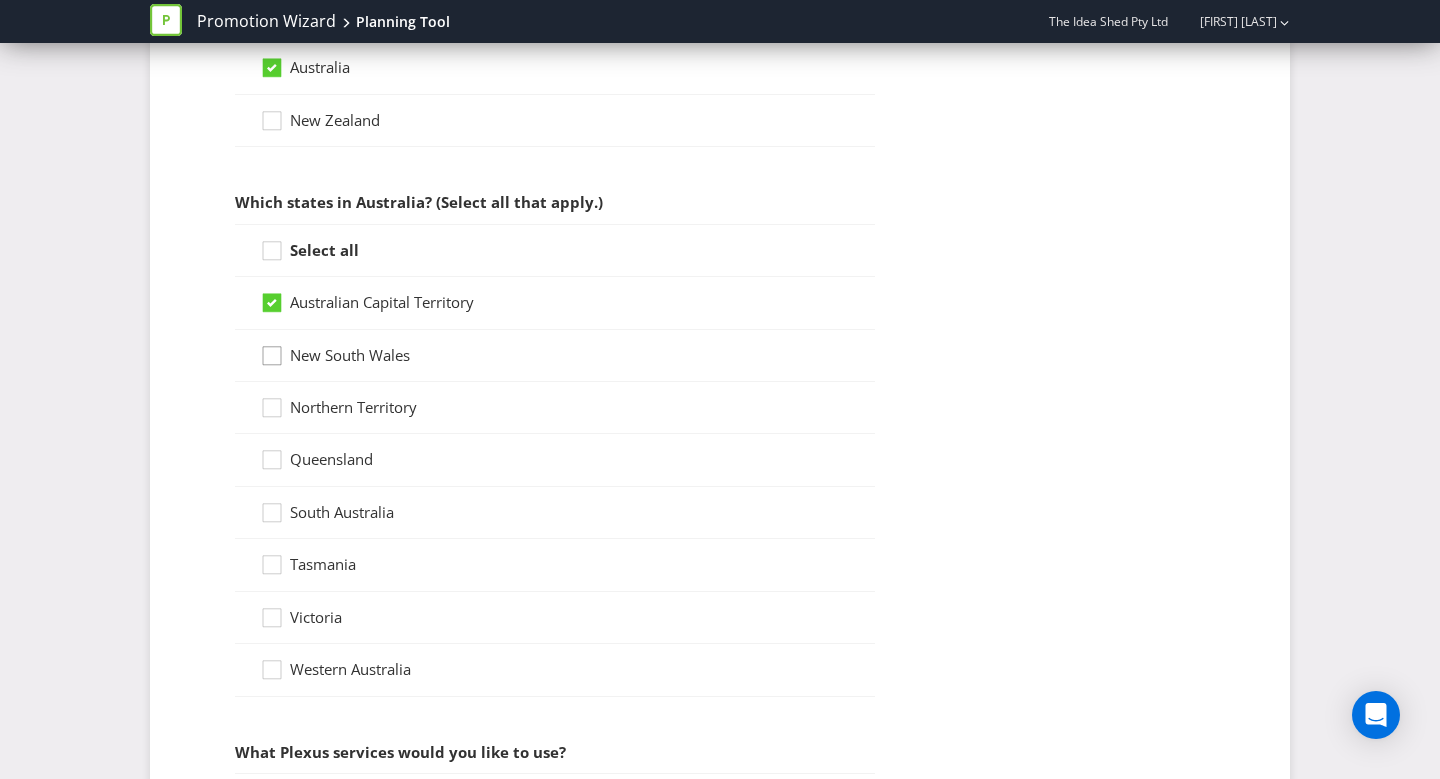 click 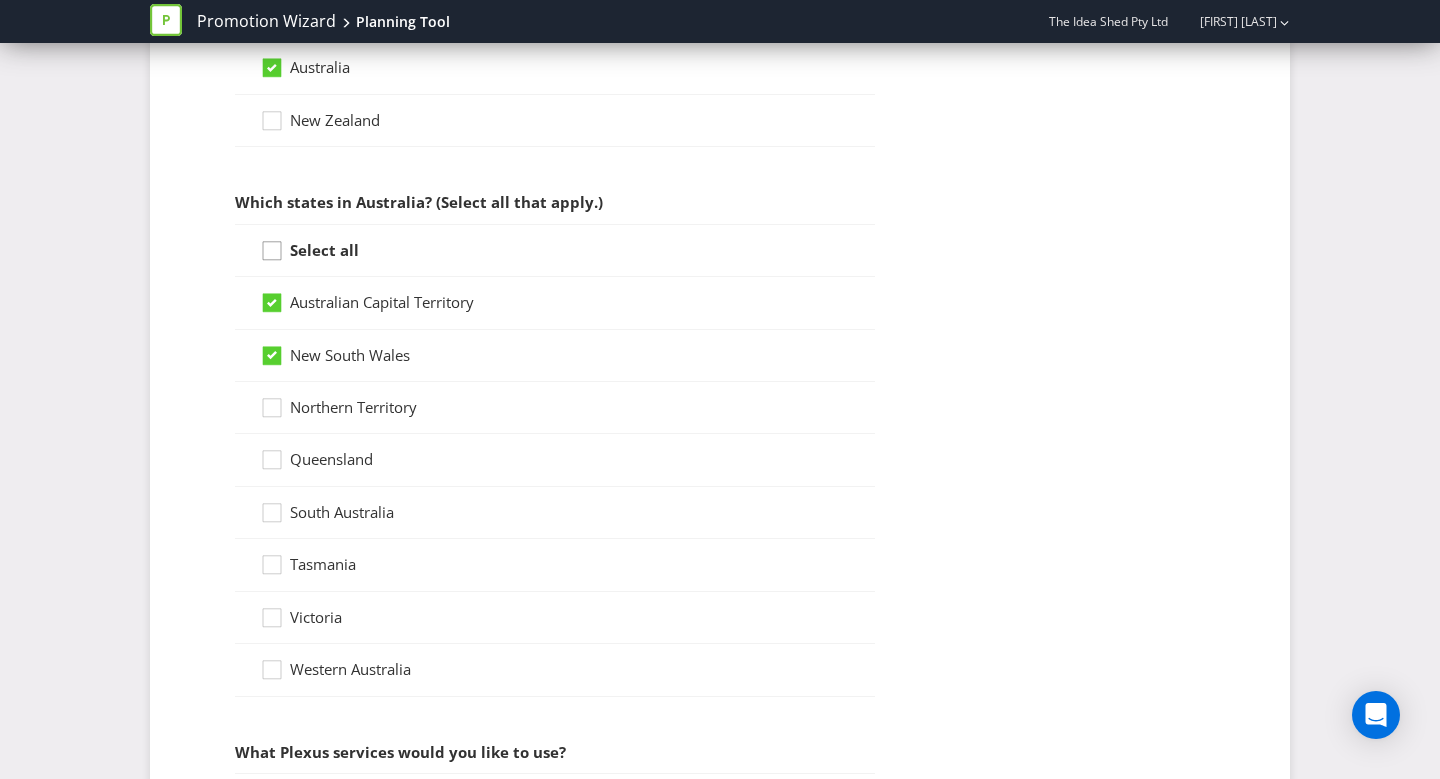 click 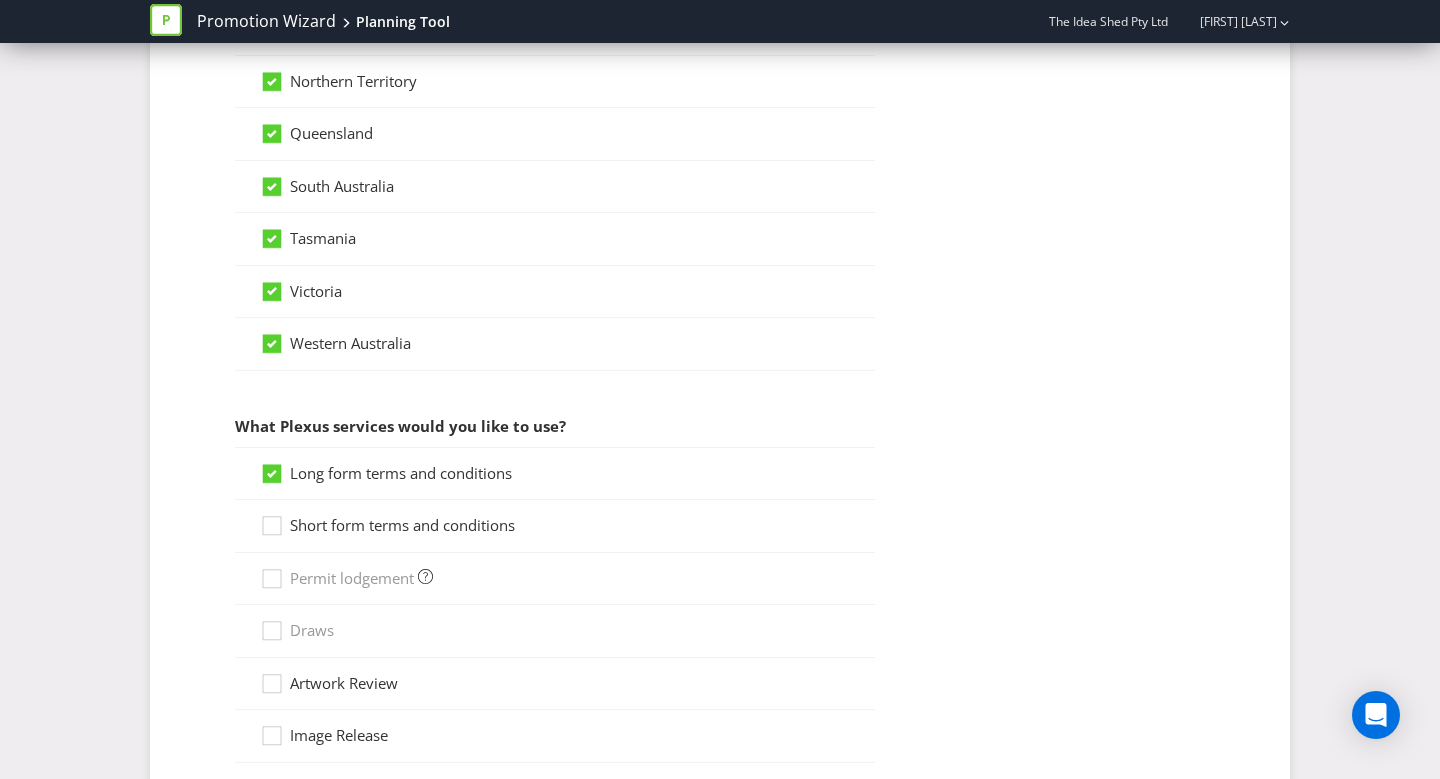 scroll, scrollTop: 1276, scrollLeft: 0, axis: vertical 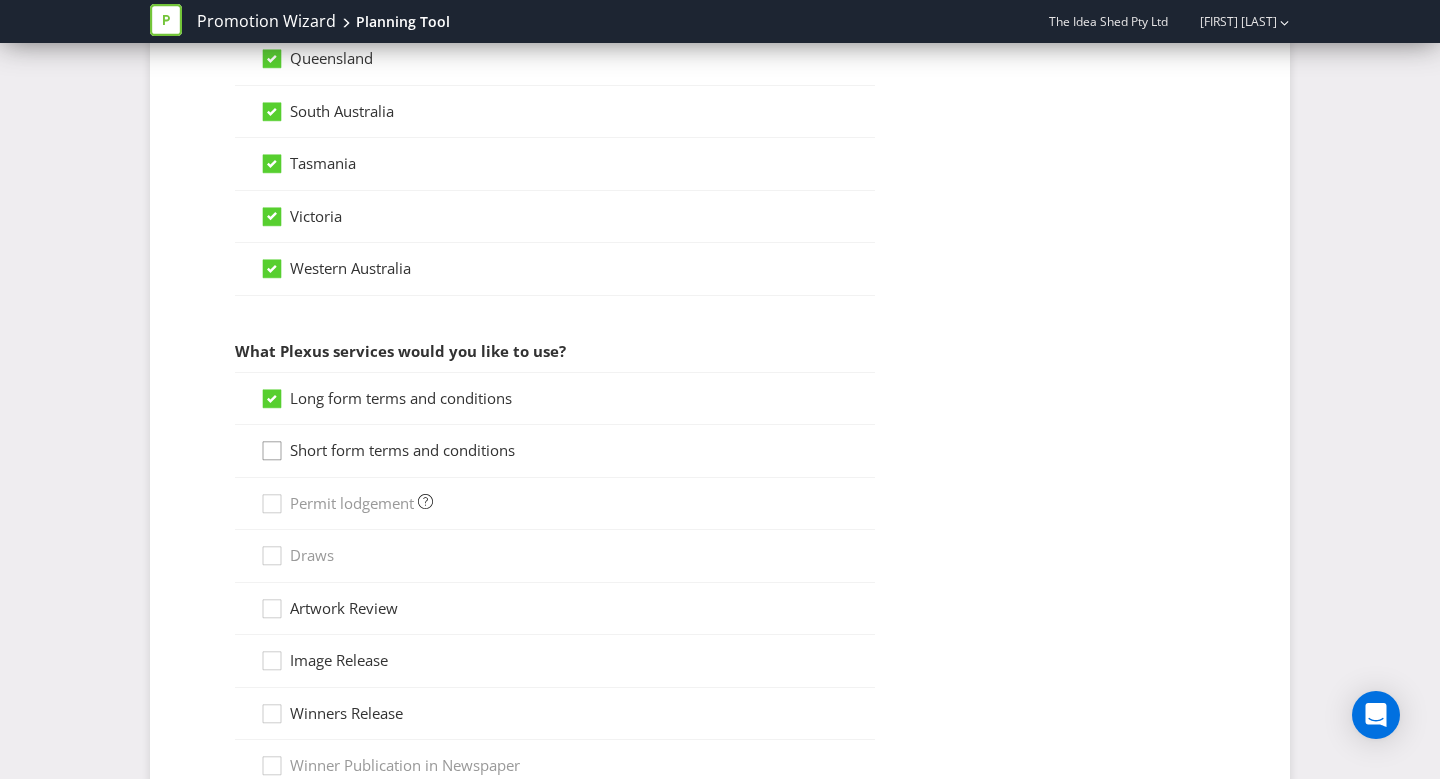 click 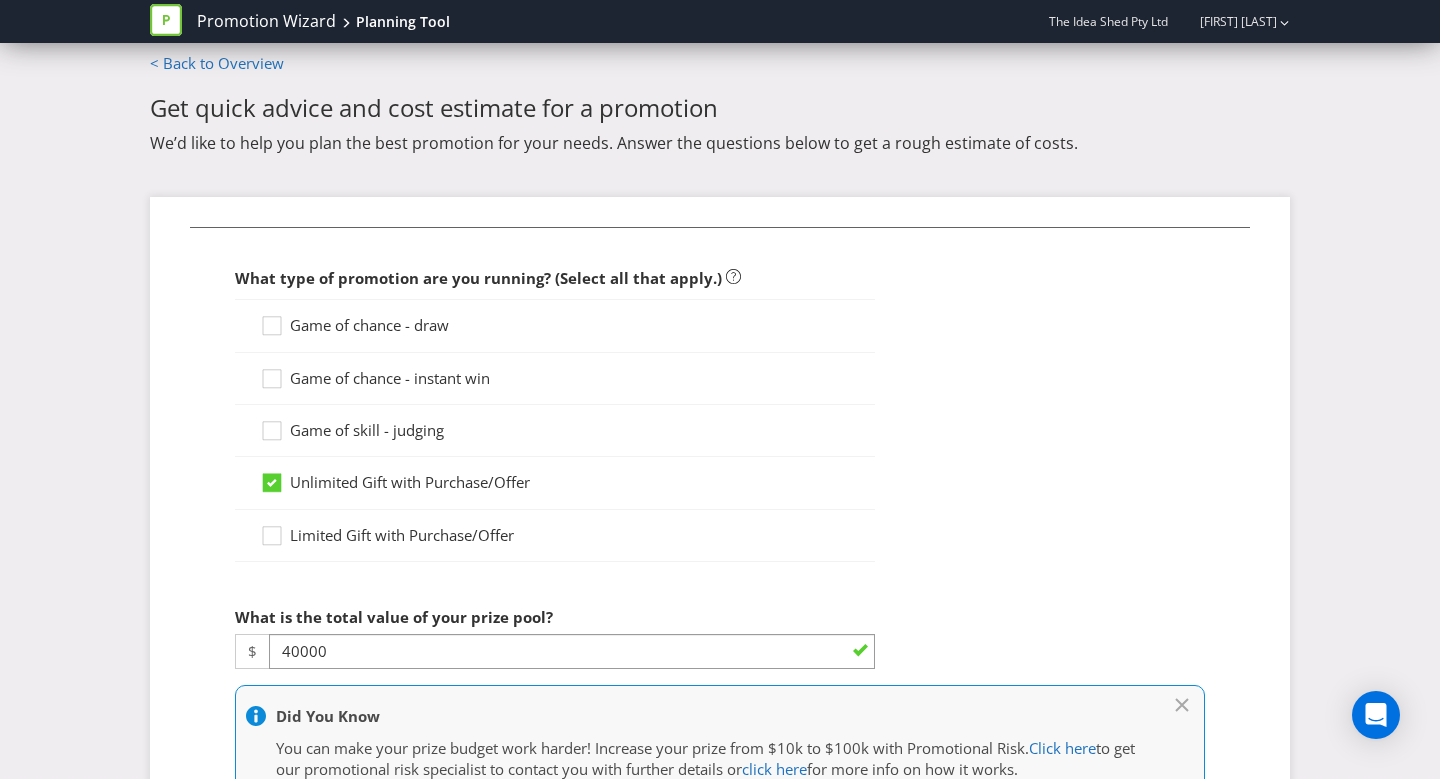 scroll, scrollTop: 9, scrollLeft: 0, axis: vertical 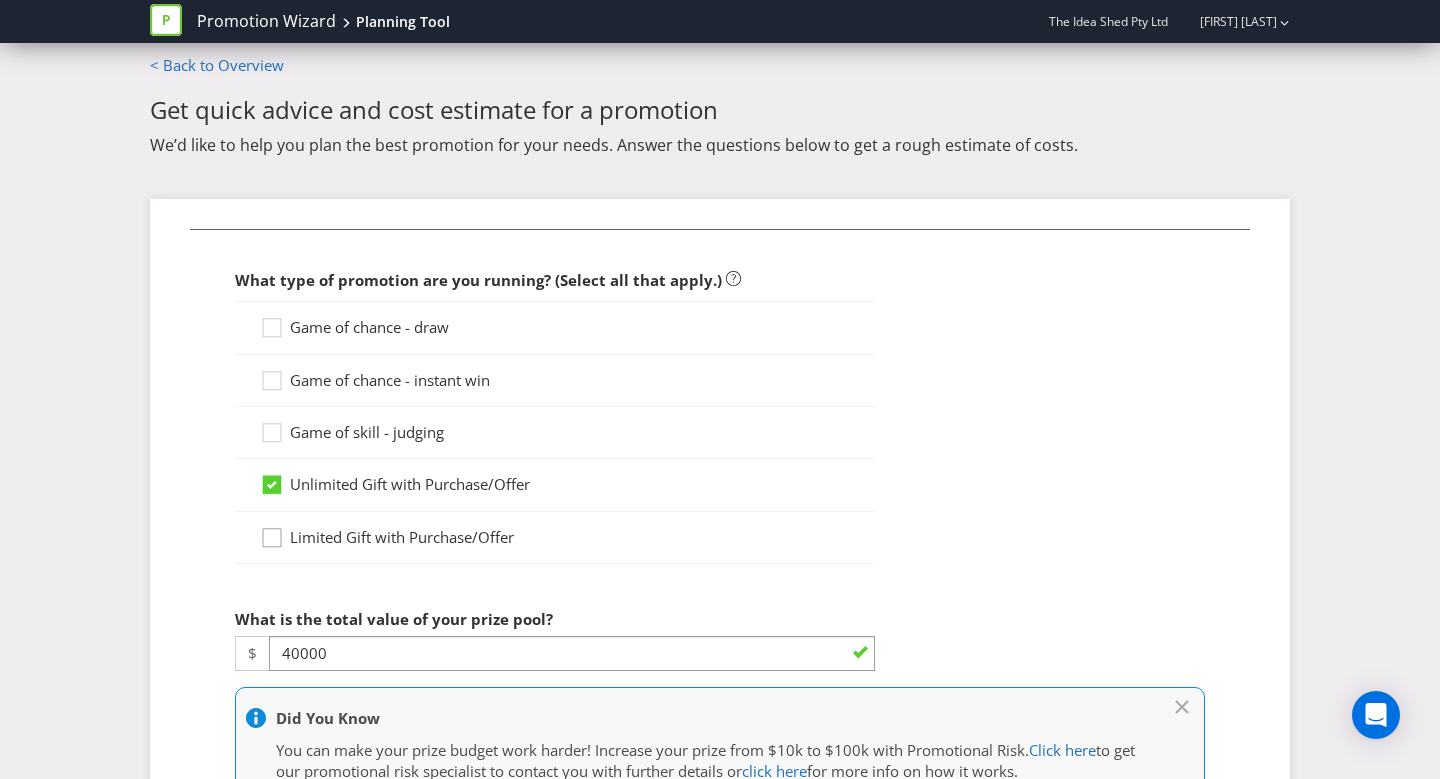 click 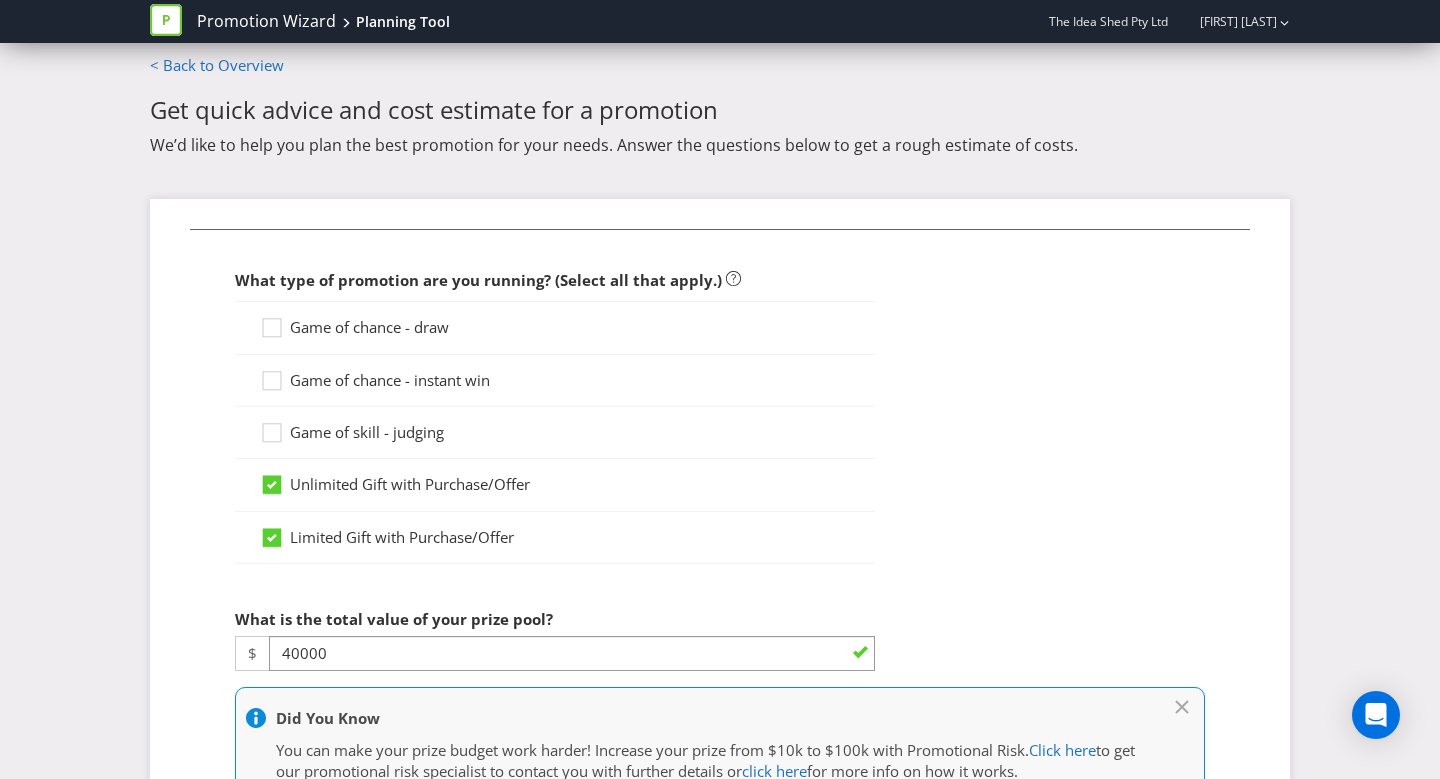 click 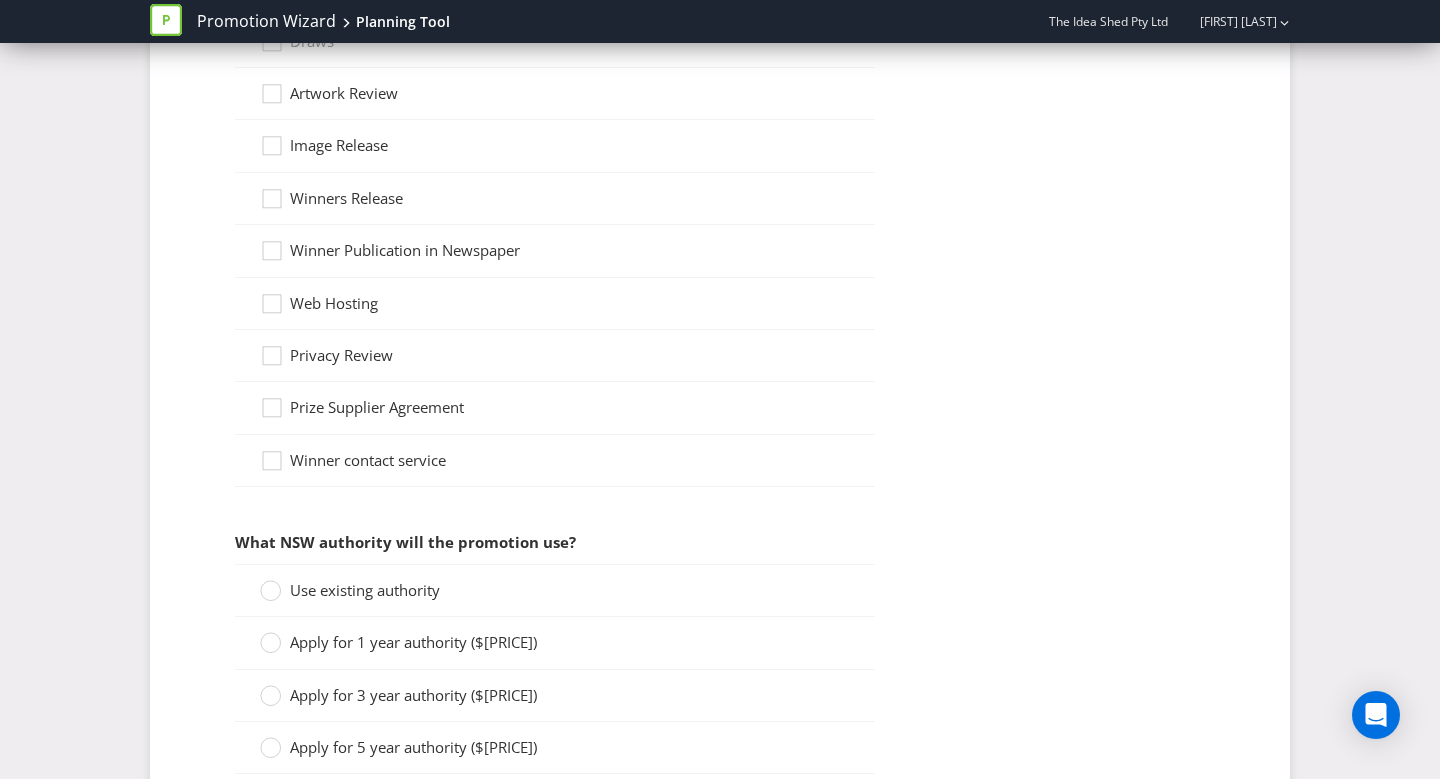 scroll, scrollTop: 1842, scrollLeft: 0, axis: vertical 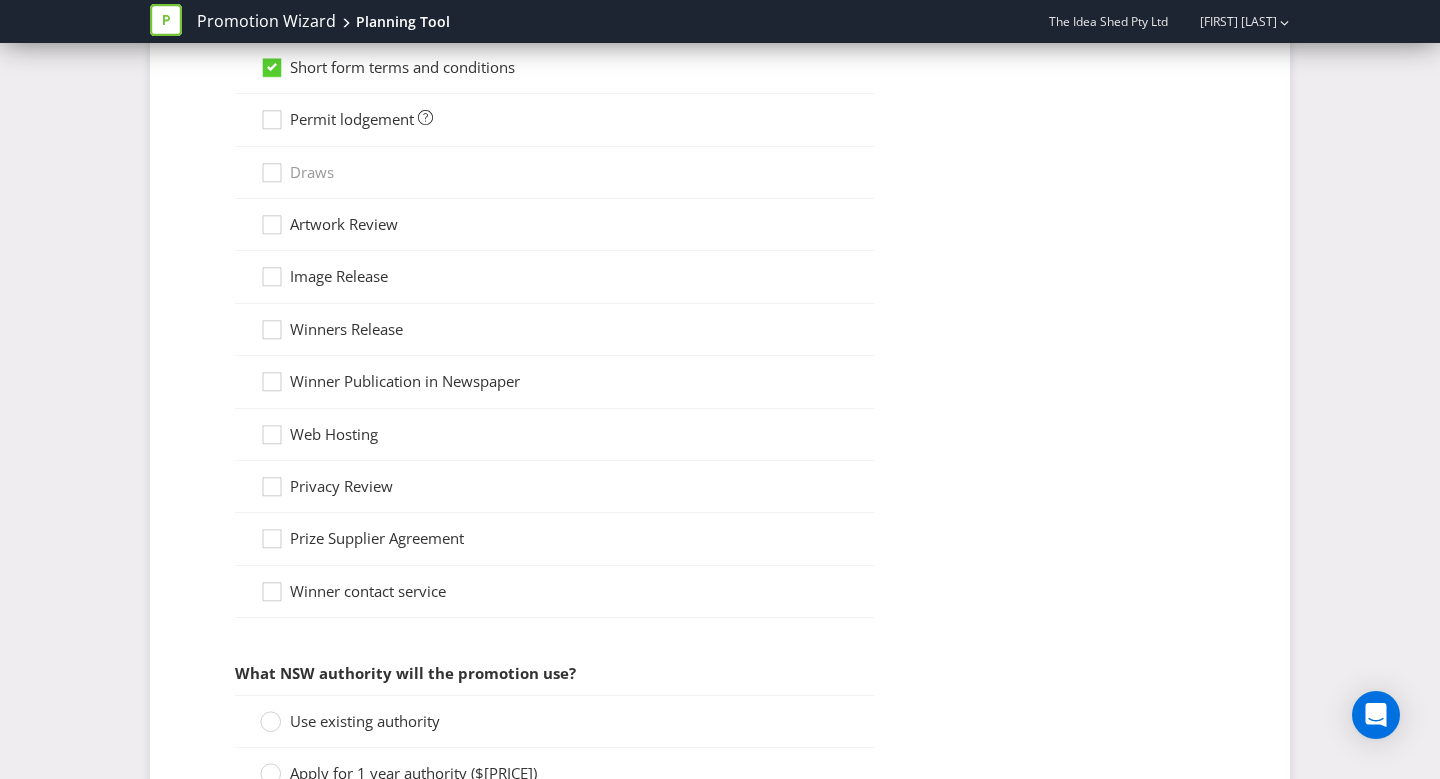 click on "Permit lodgement" at bounding box center [352, 119] 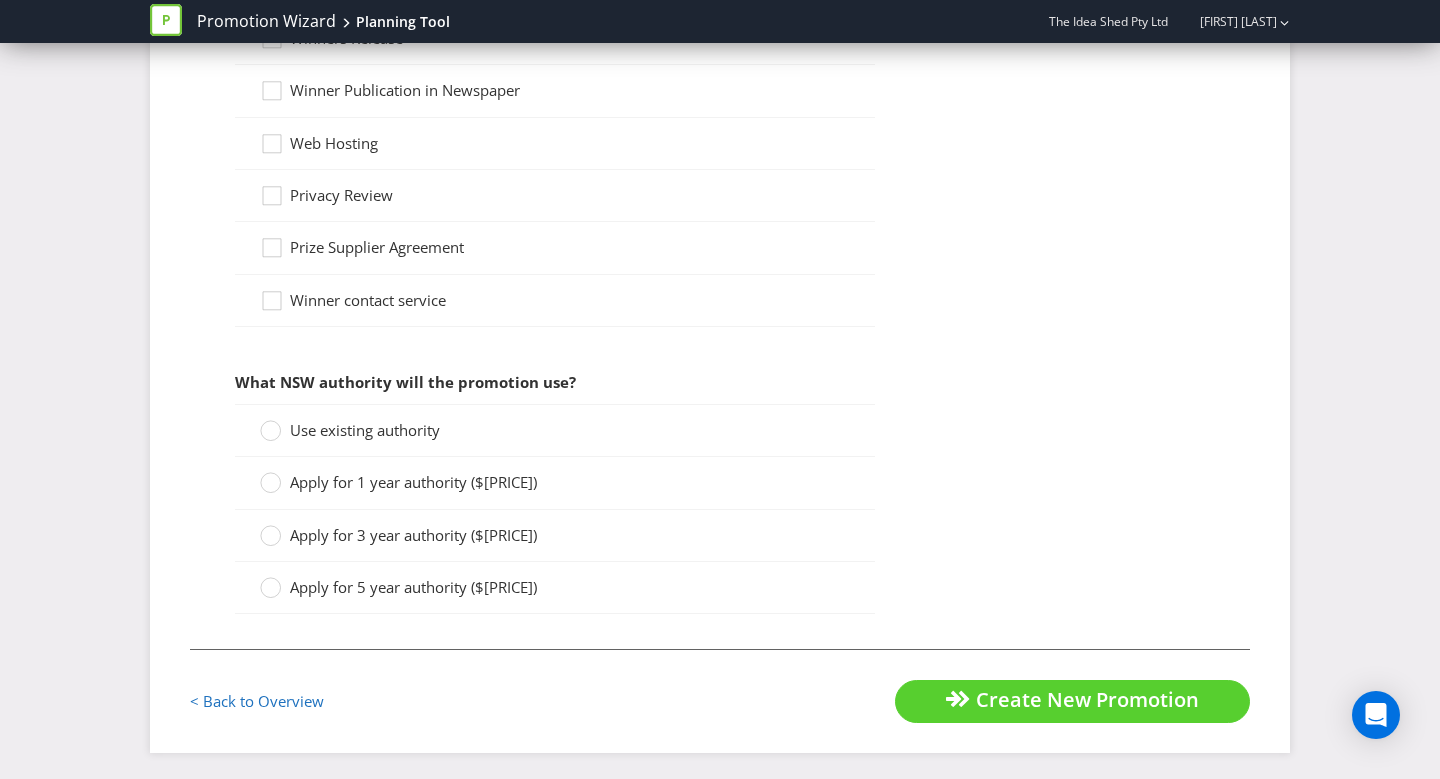 scroll, scrollTop: 2137, scrollLeft: 0, axis: vertical 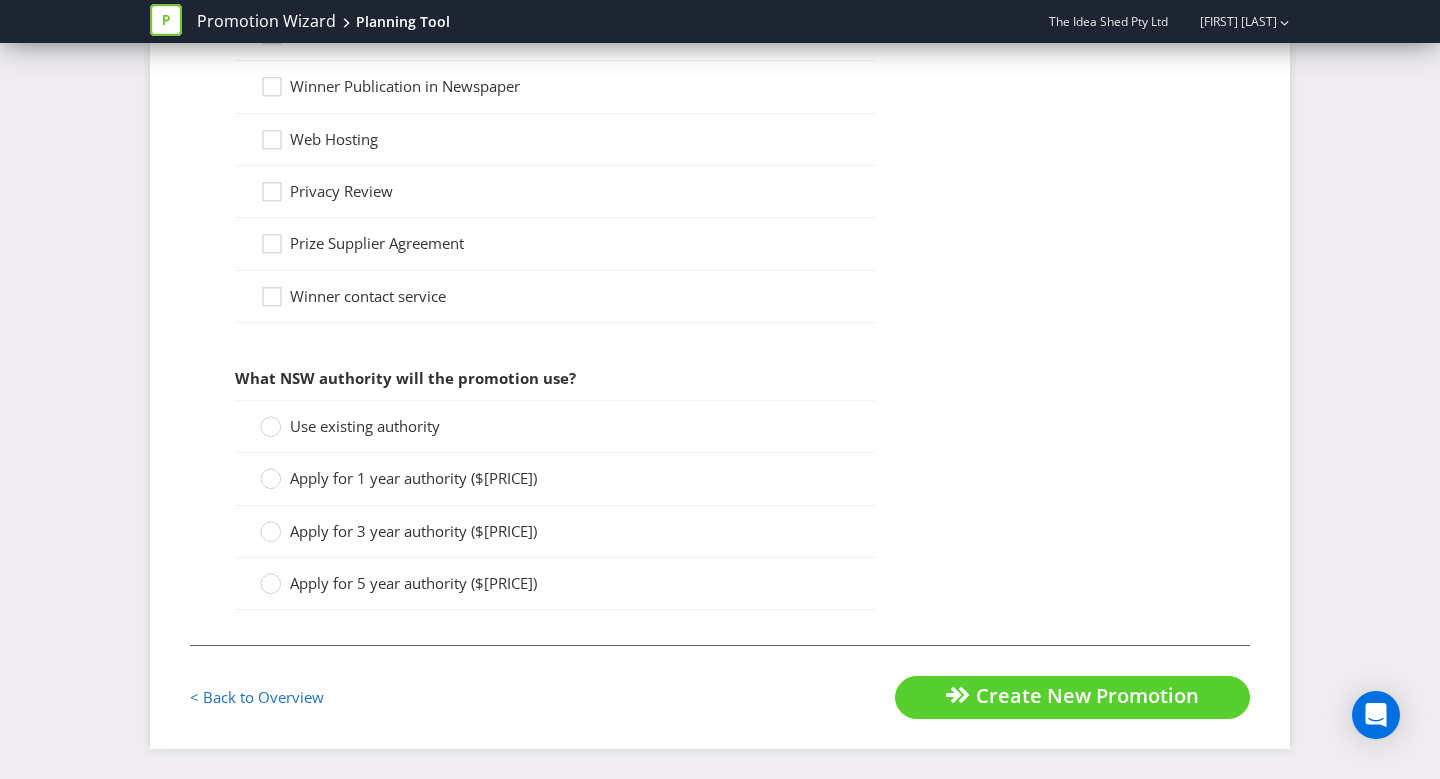 click on "Use existing authority" at bounding box center [352, 426] 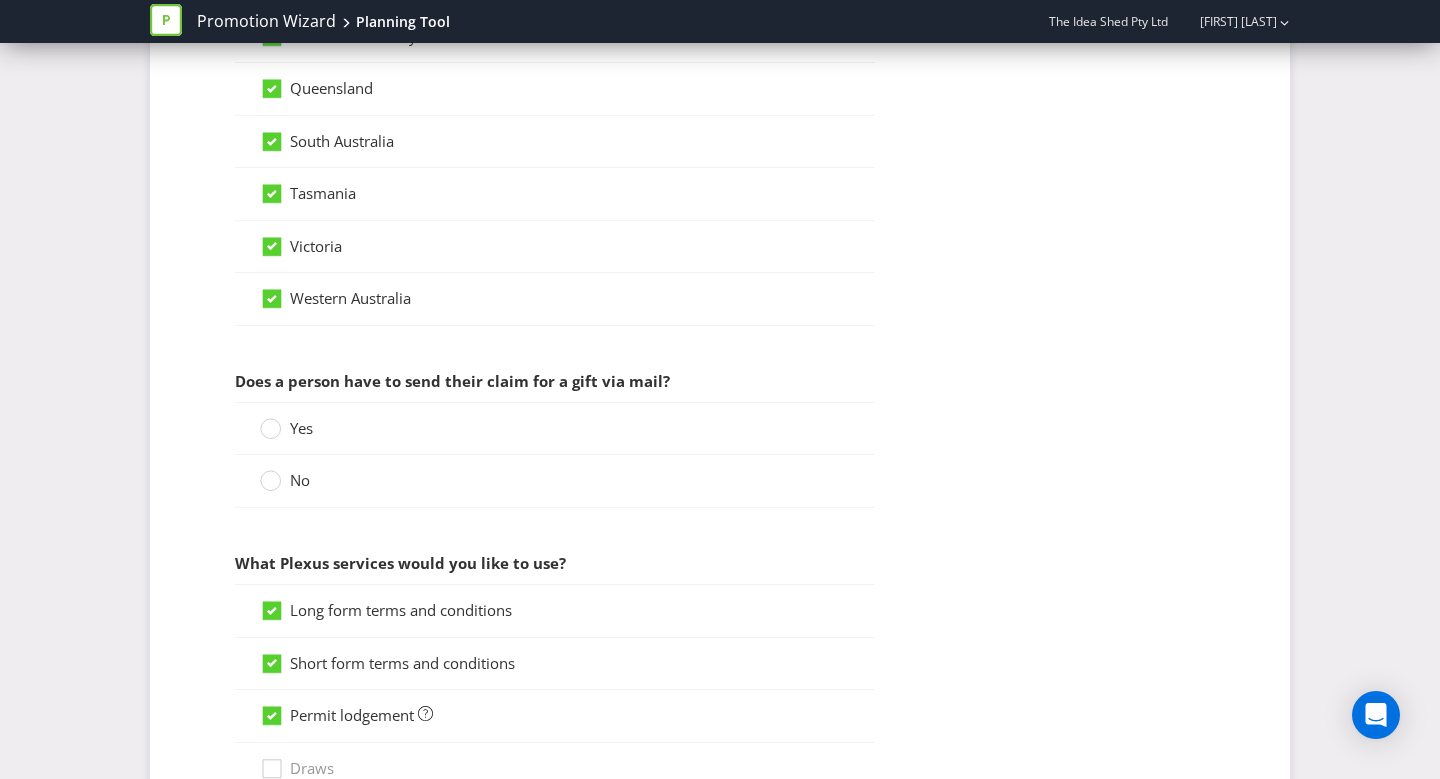 scroll, scrollTop: 1108, scrollLeft: 0, axis: vertical 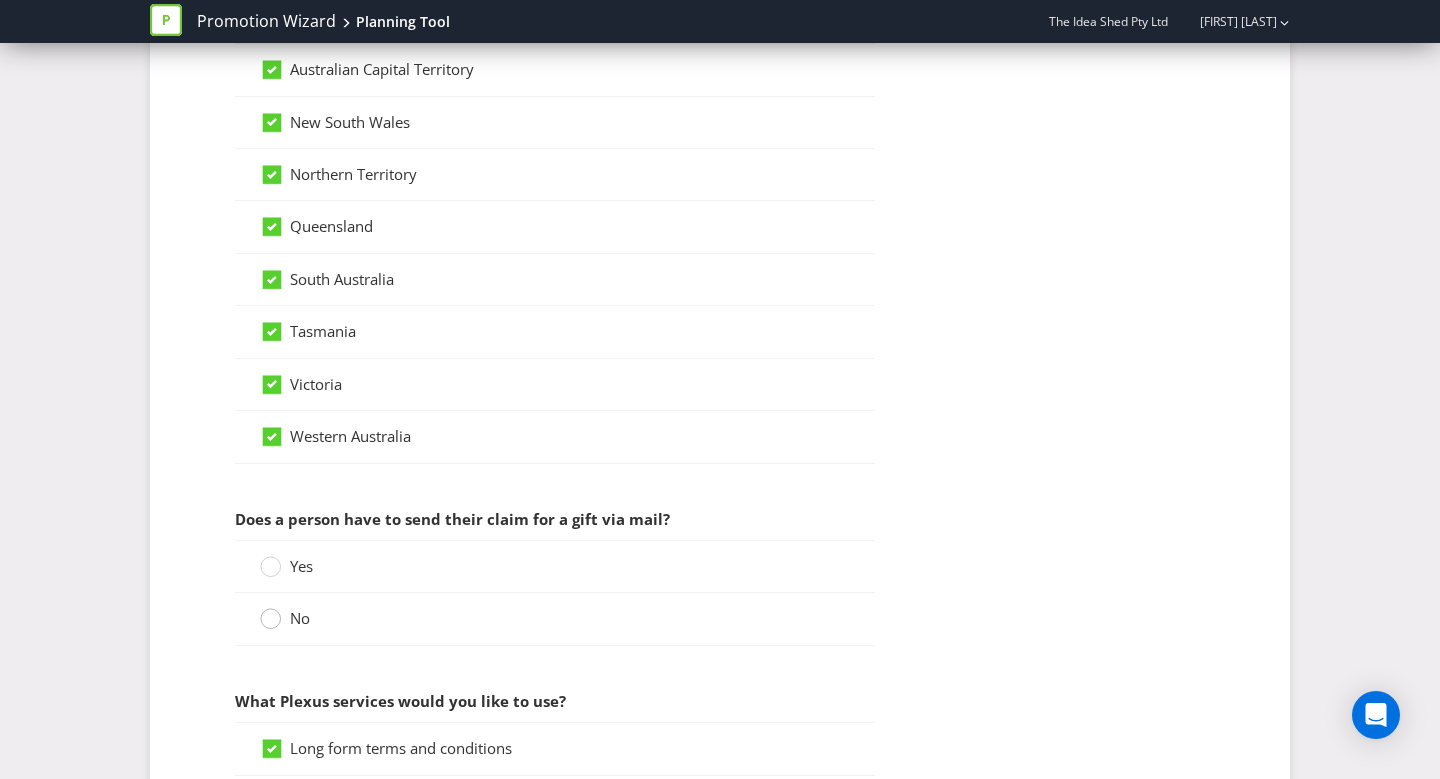 click 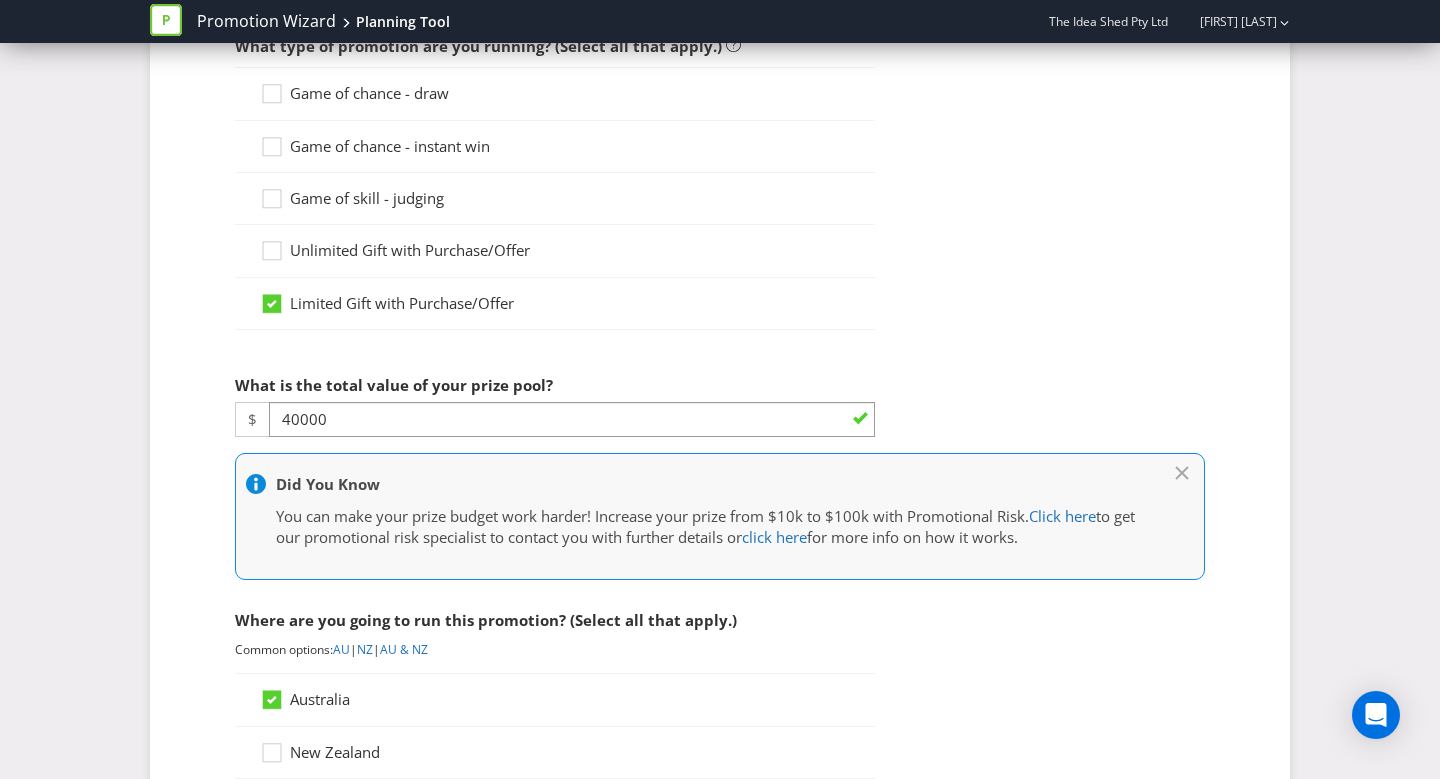 scroll, scrollTop: 266, scrollLeft: 0, axis: vertical 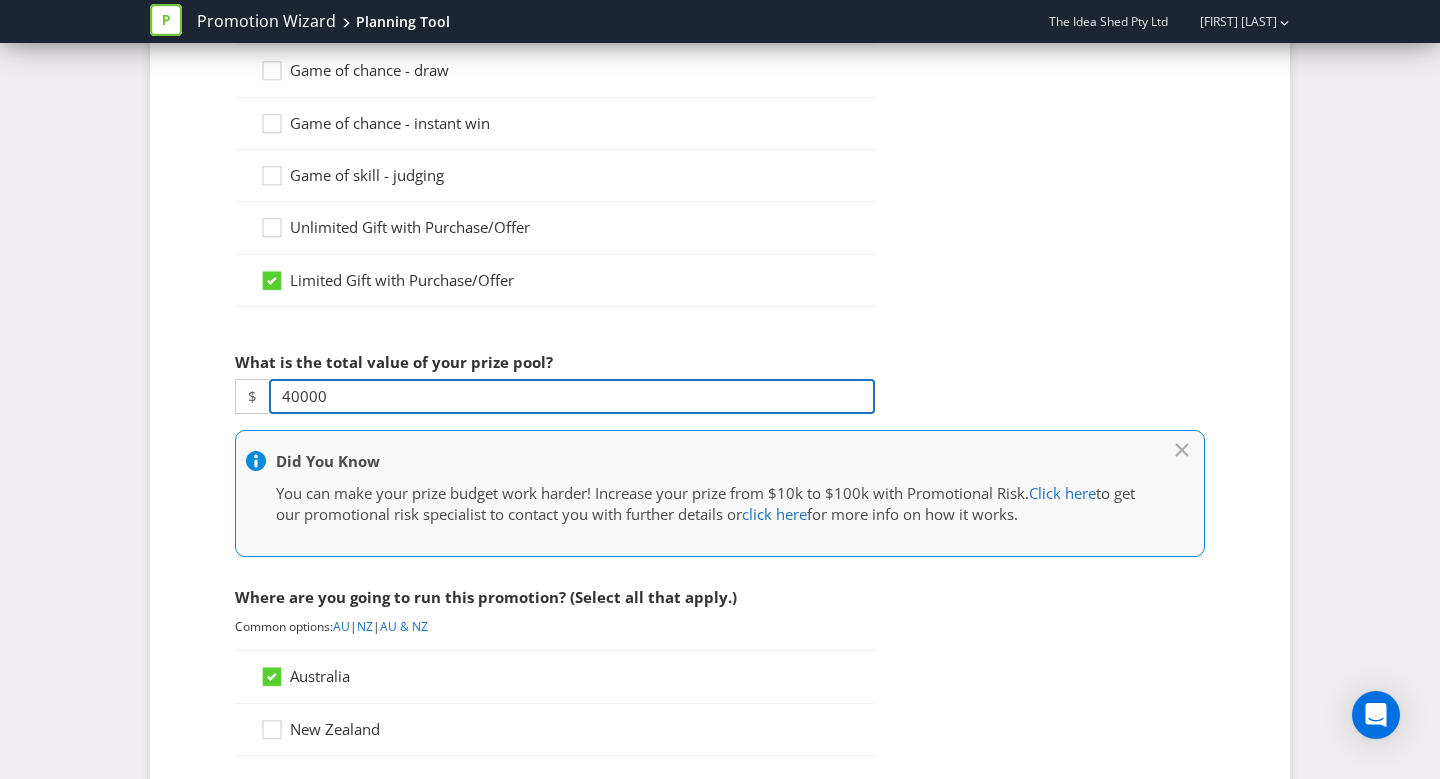 click on "40000" at bounding box center (572, 396) 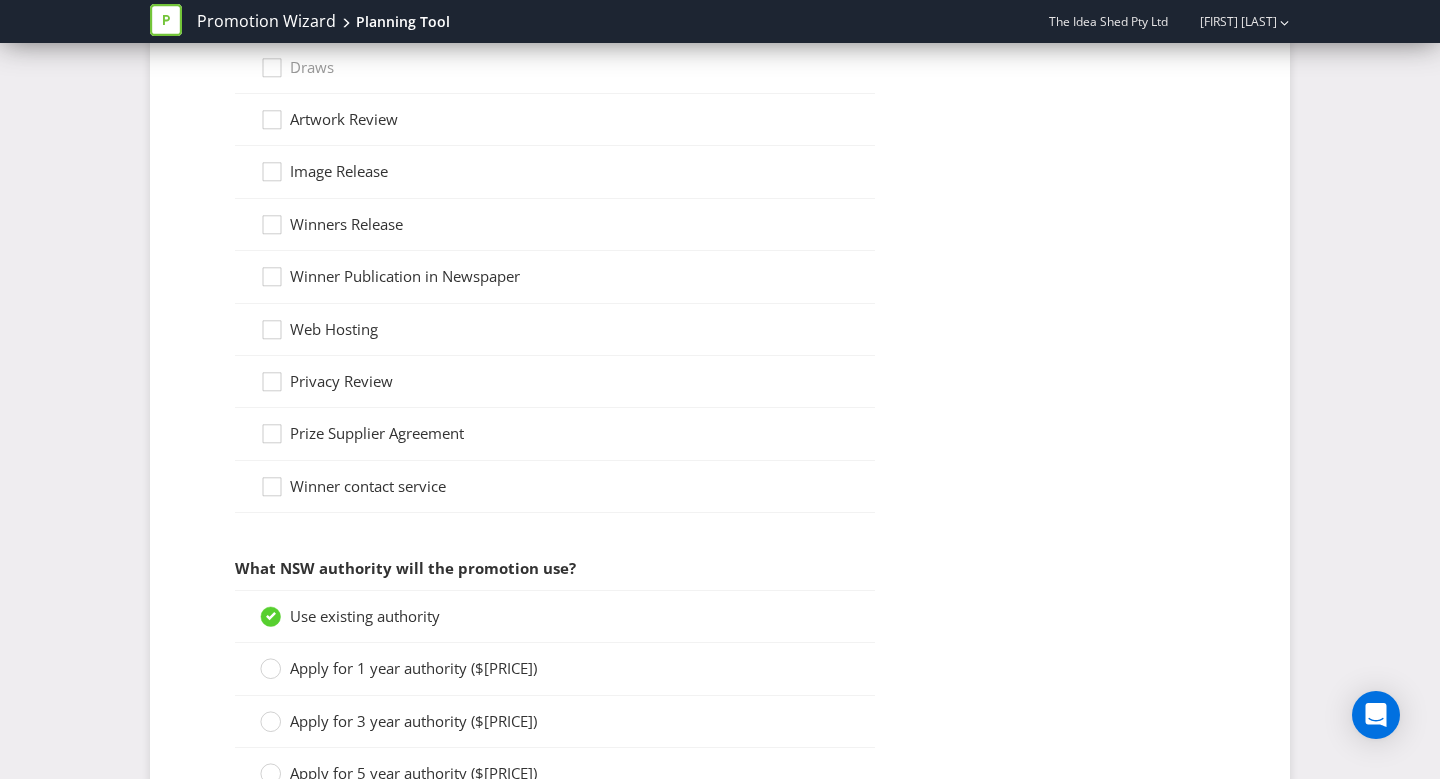 scroll, scrollTop: 2508, scrollLeft: 0, axis: vertical 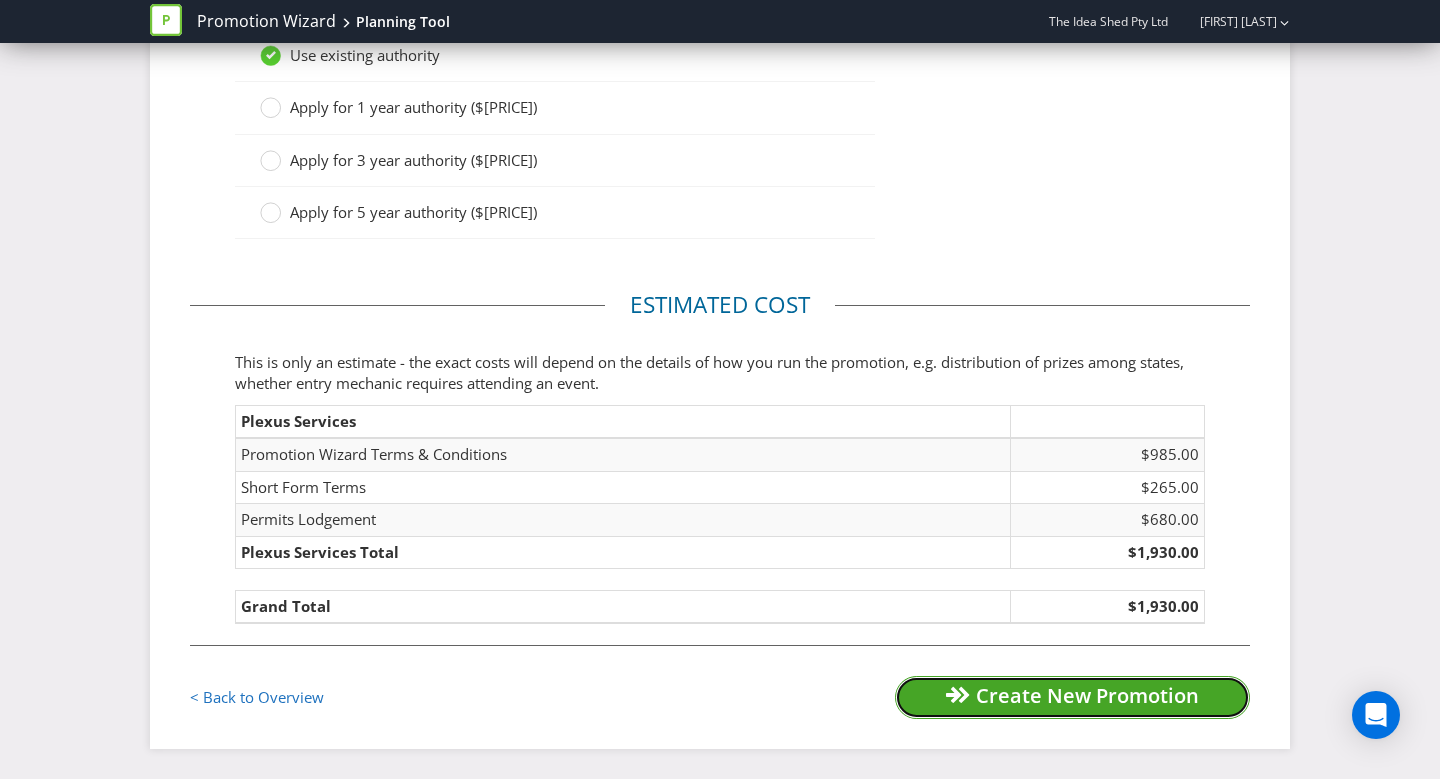 click on "Create New Promotion" at bounding box center (1087, 695) 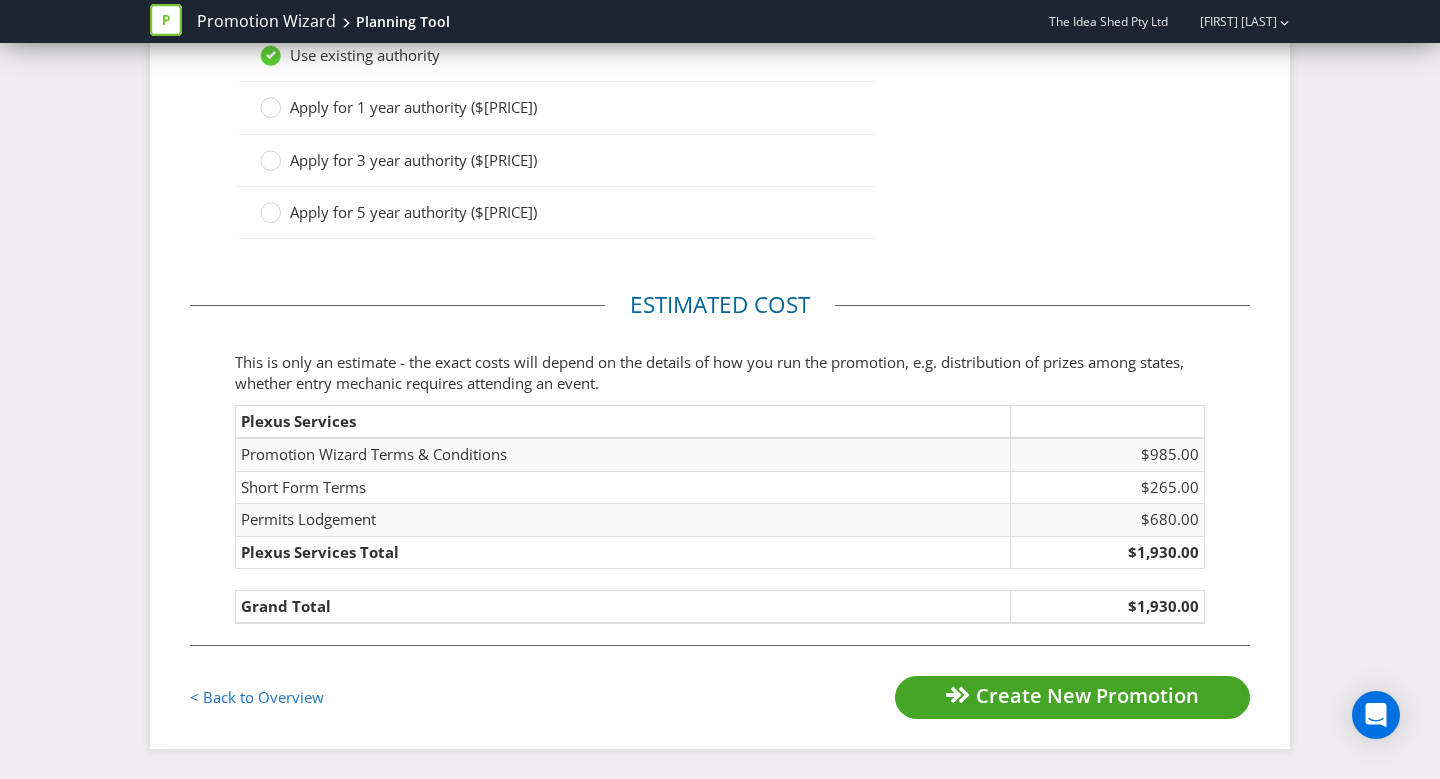 scroll, scrollTop: 0, scrollLeft: 0, axis: both 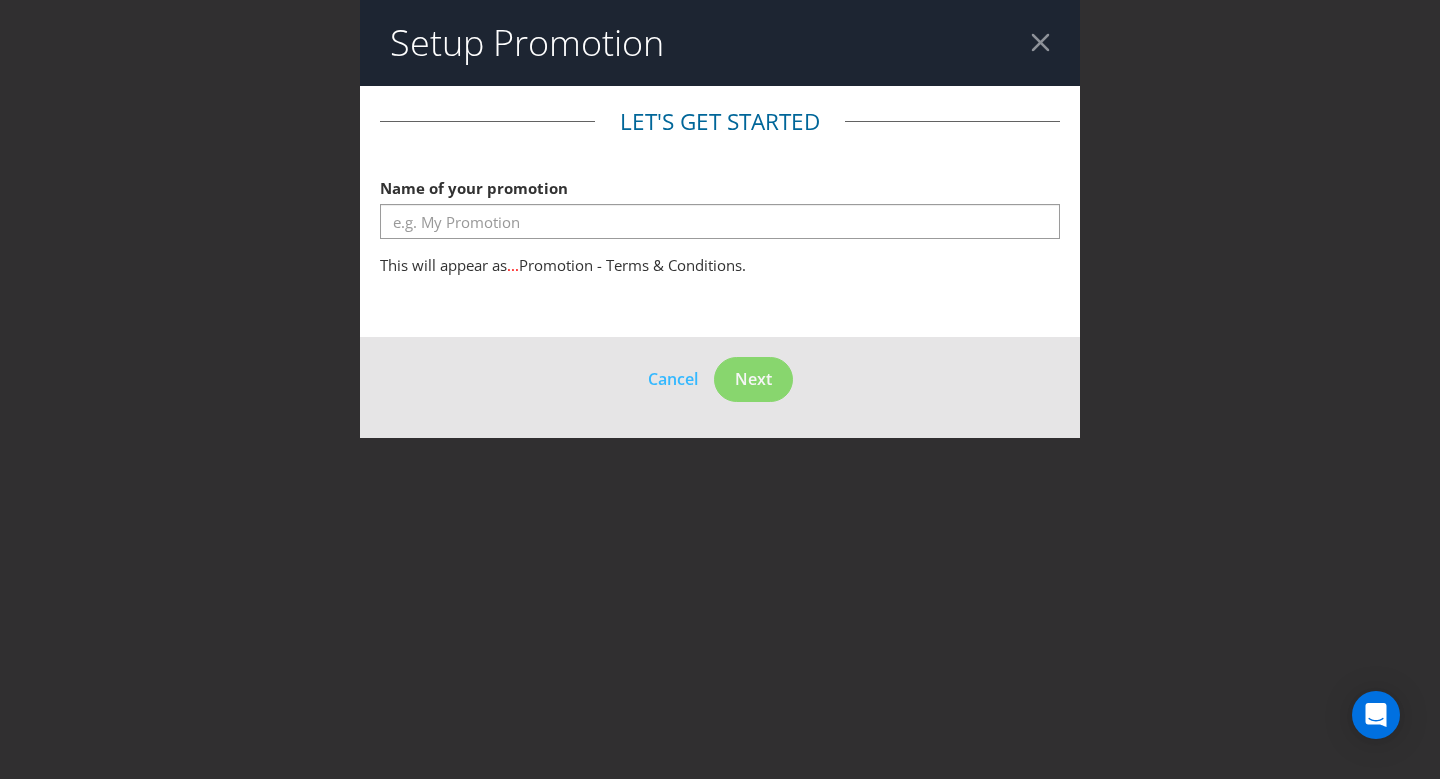 click on "Name of your promotion" at bounding box center (720, 204) 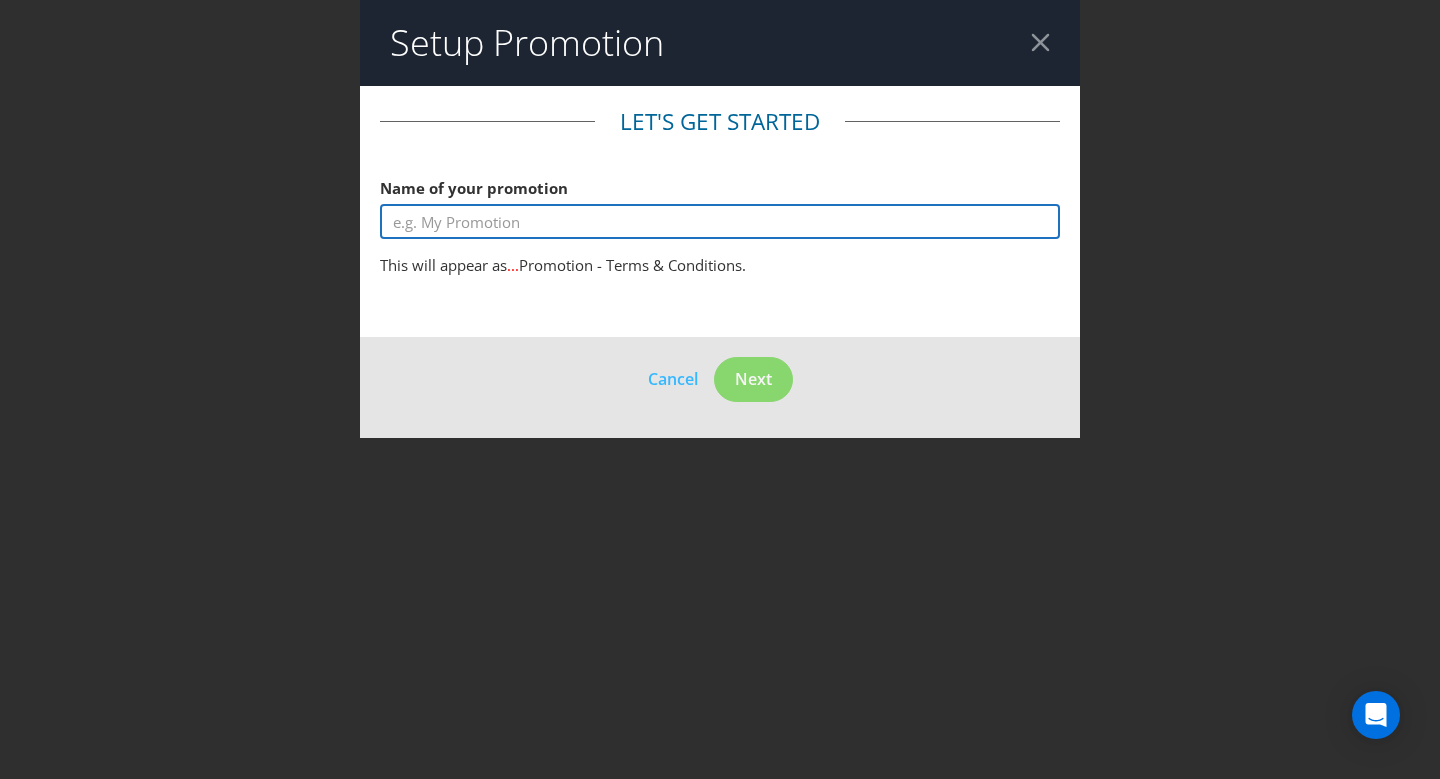 click at bounding box center (720, 221) 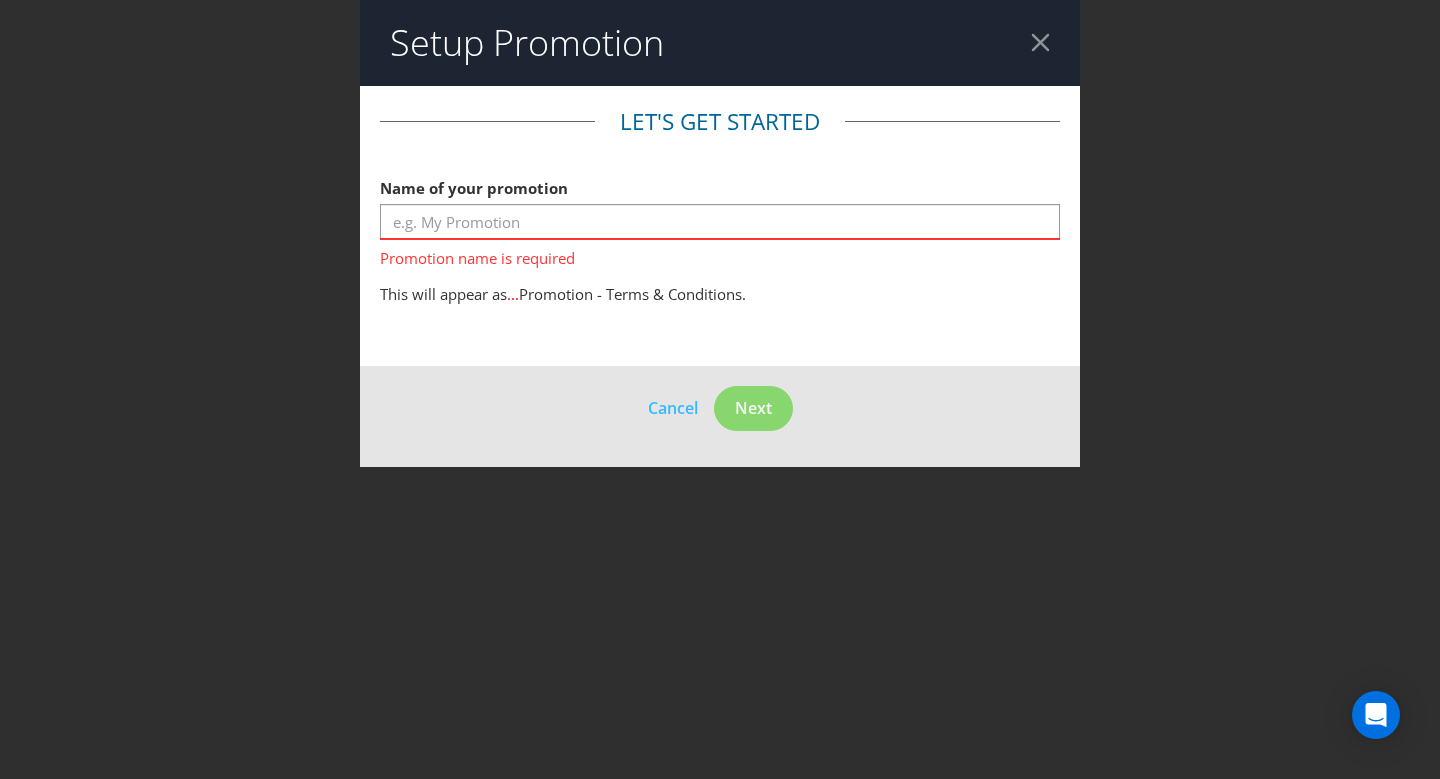 click at bounding box center (1040, 42) 